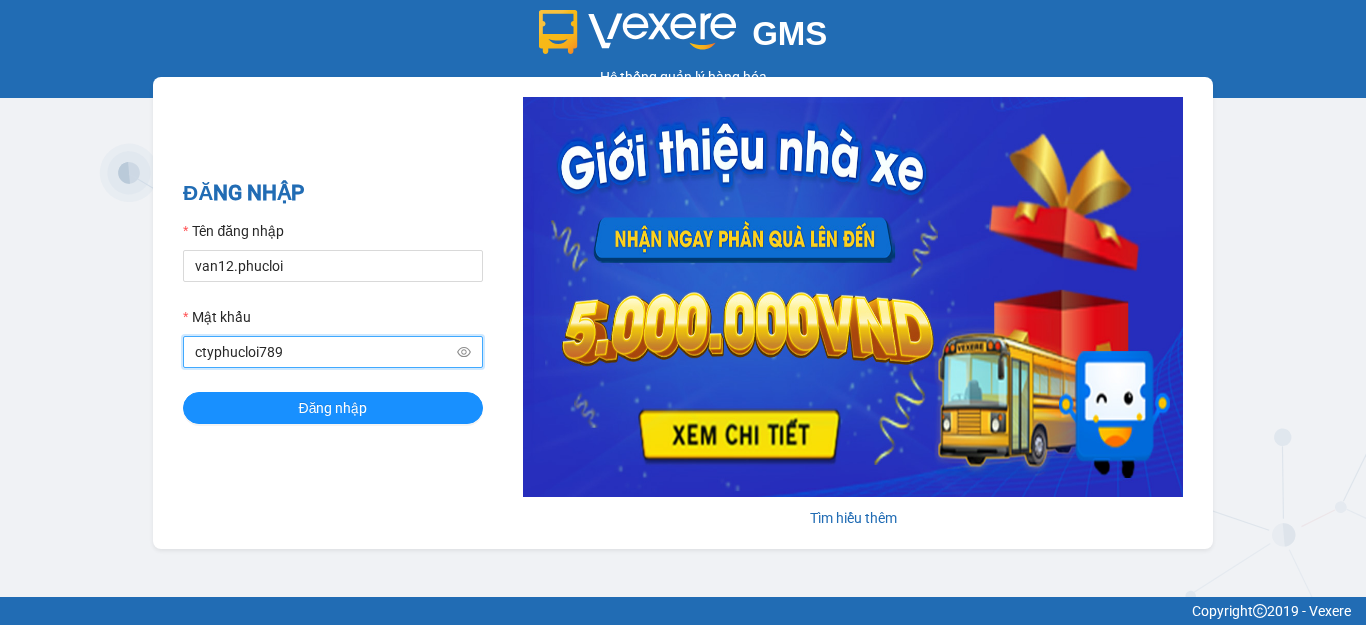 scroll, scrollTop: 0, scrollLeft: 0, axis: both 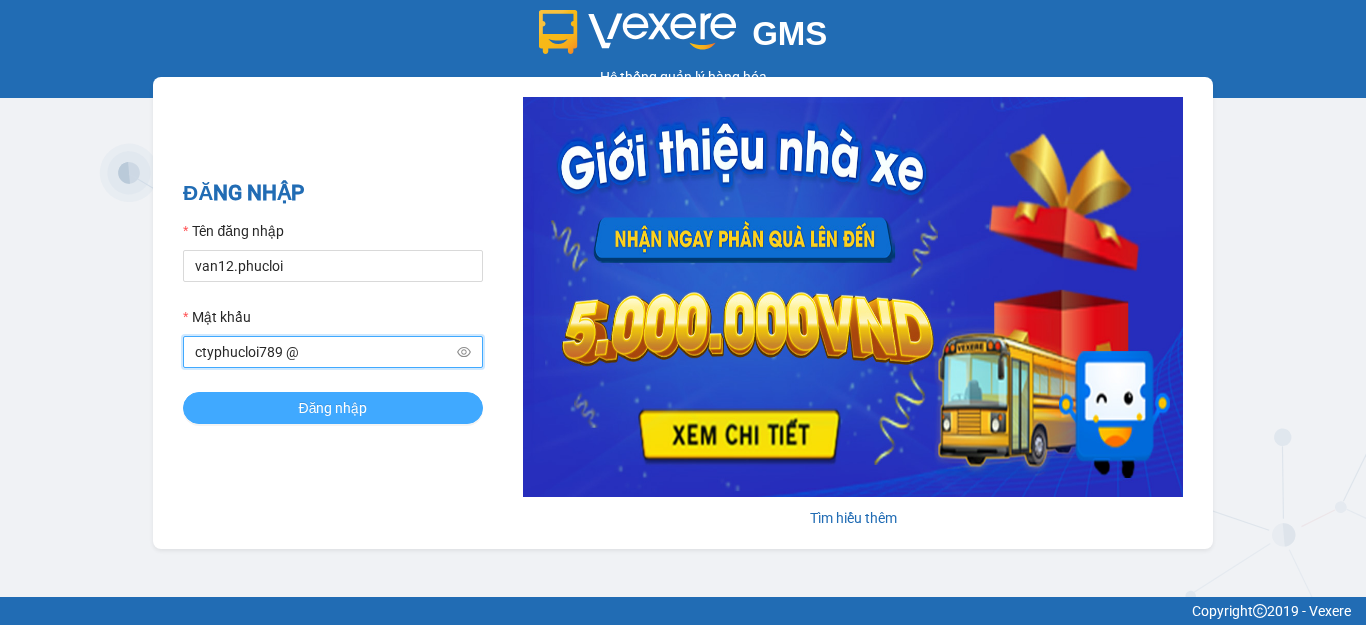 click on "Đăng nhập" at bounding box center (333, 408) 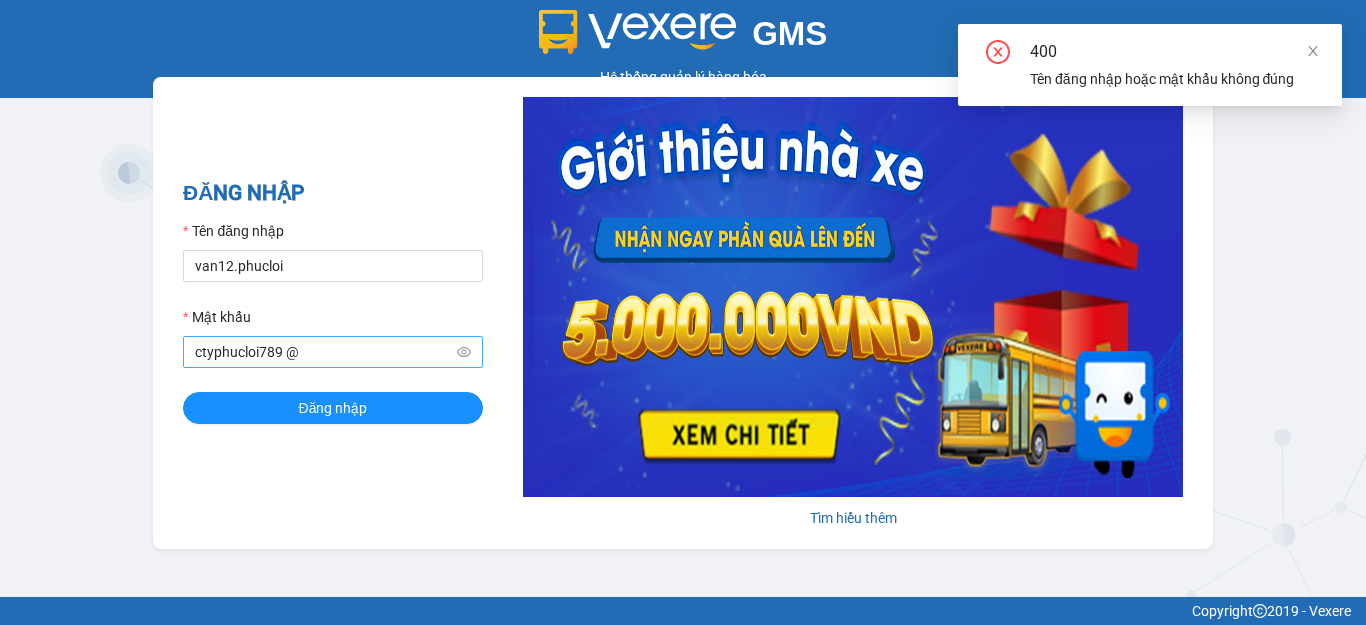 click on "ctyphucloi789 @" at bounding box center [324, 352] 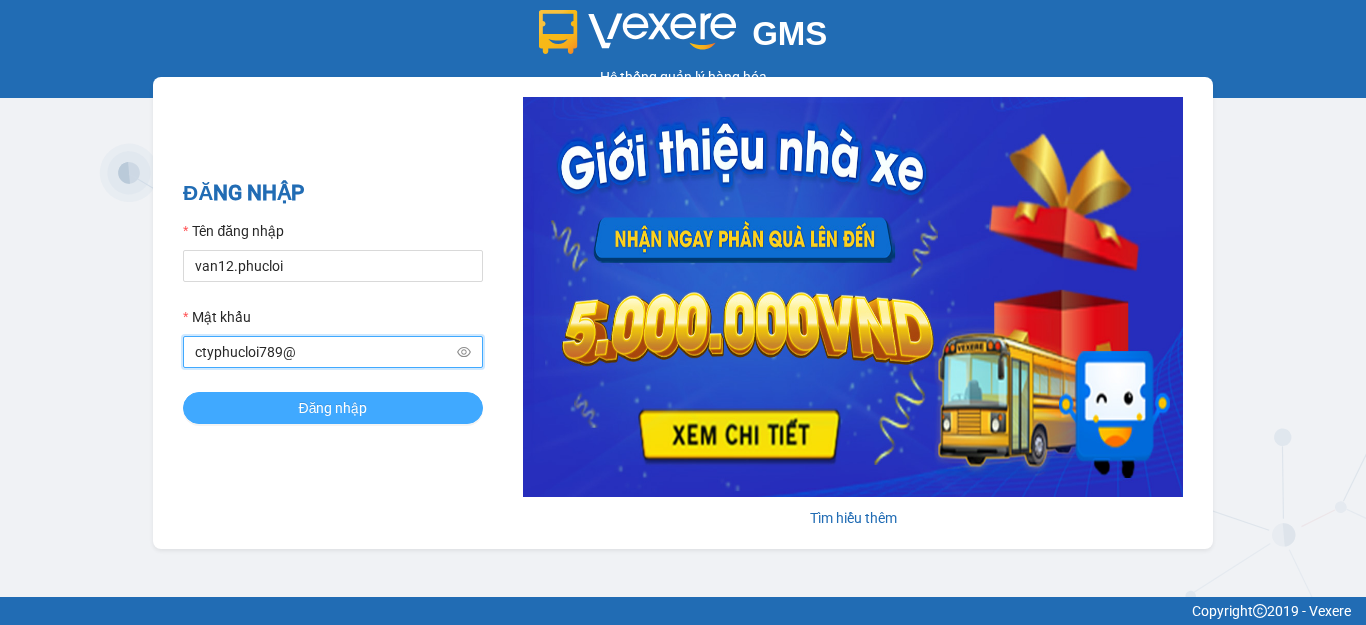 click on "Đăng nhập" at bounding box center [333, 408] 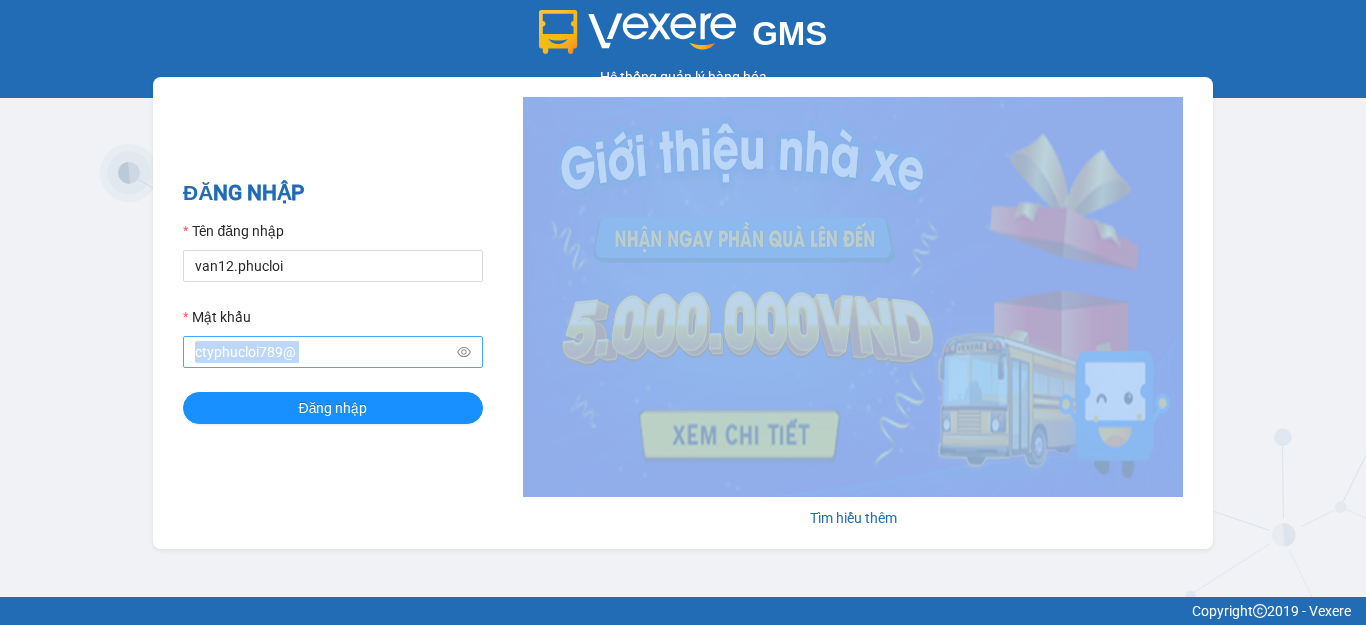 drag, startPoint x: 338, startPoint y: 432, endPoint x: 312, endPoint y: 341, distance: 94.641426 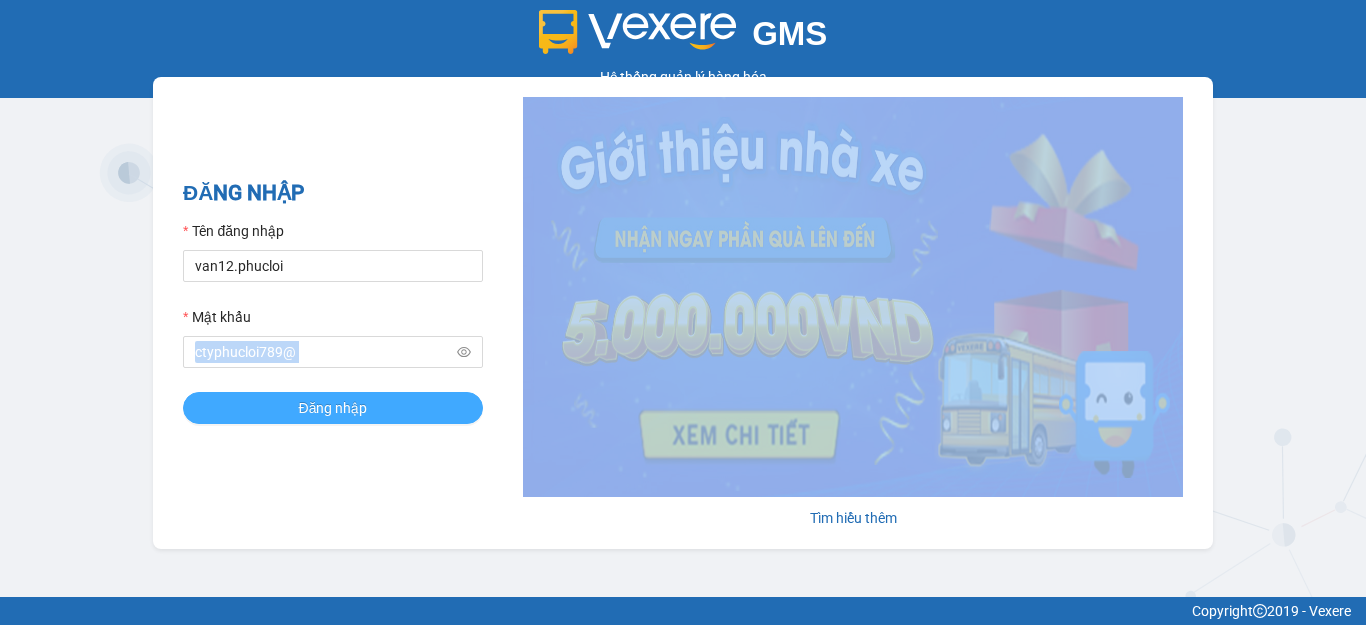 click on "Đăng nhập" at bounding box center [333, 408] 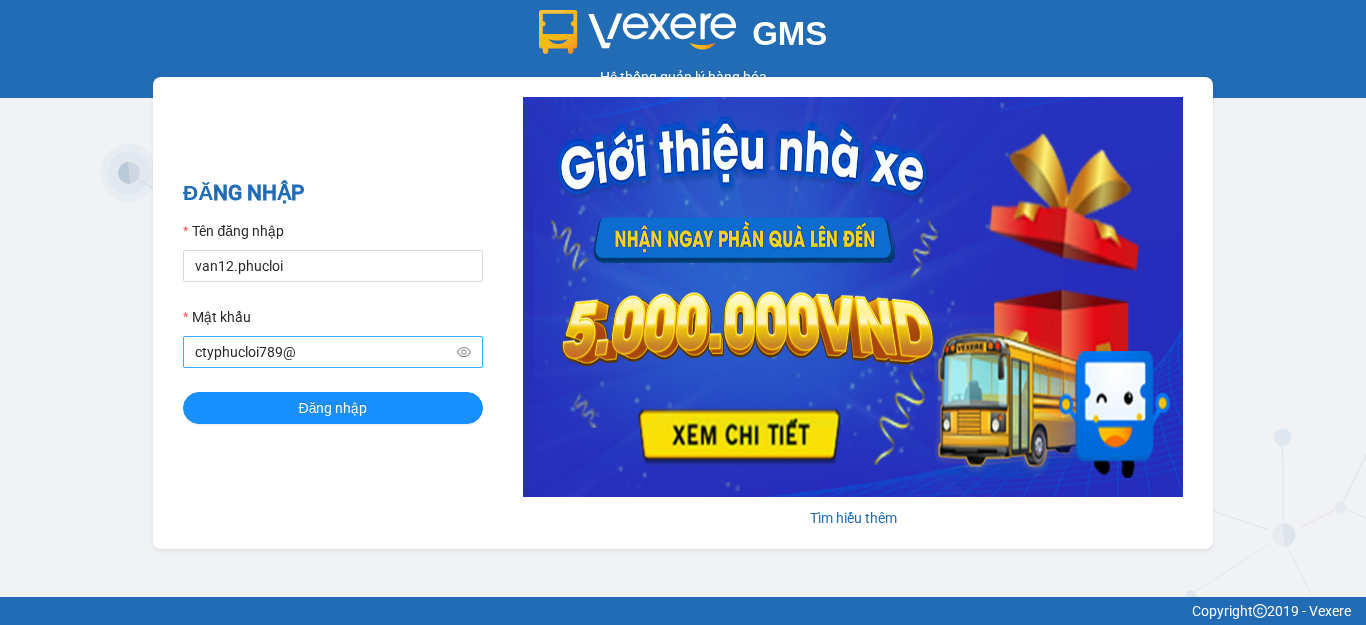 click on "ctyphucloi789@" at bounding box center [324, 352] 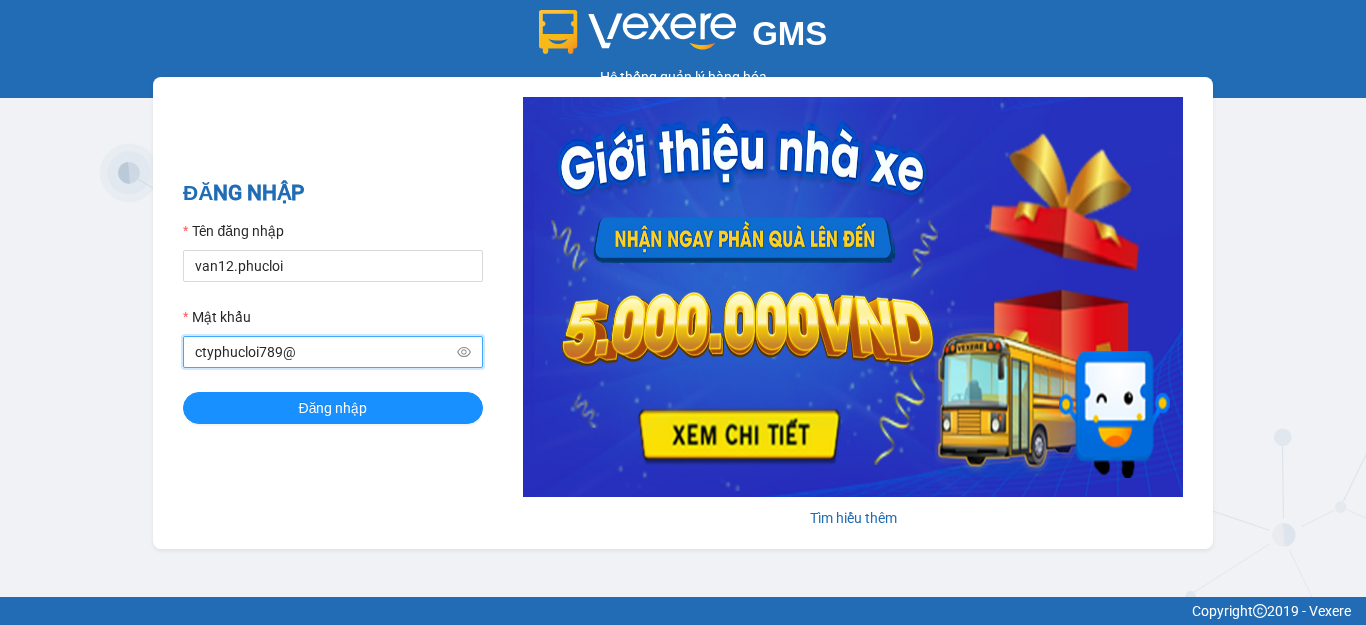 click on "ctyphucloi789@" at bounding box center (324, 352) 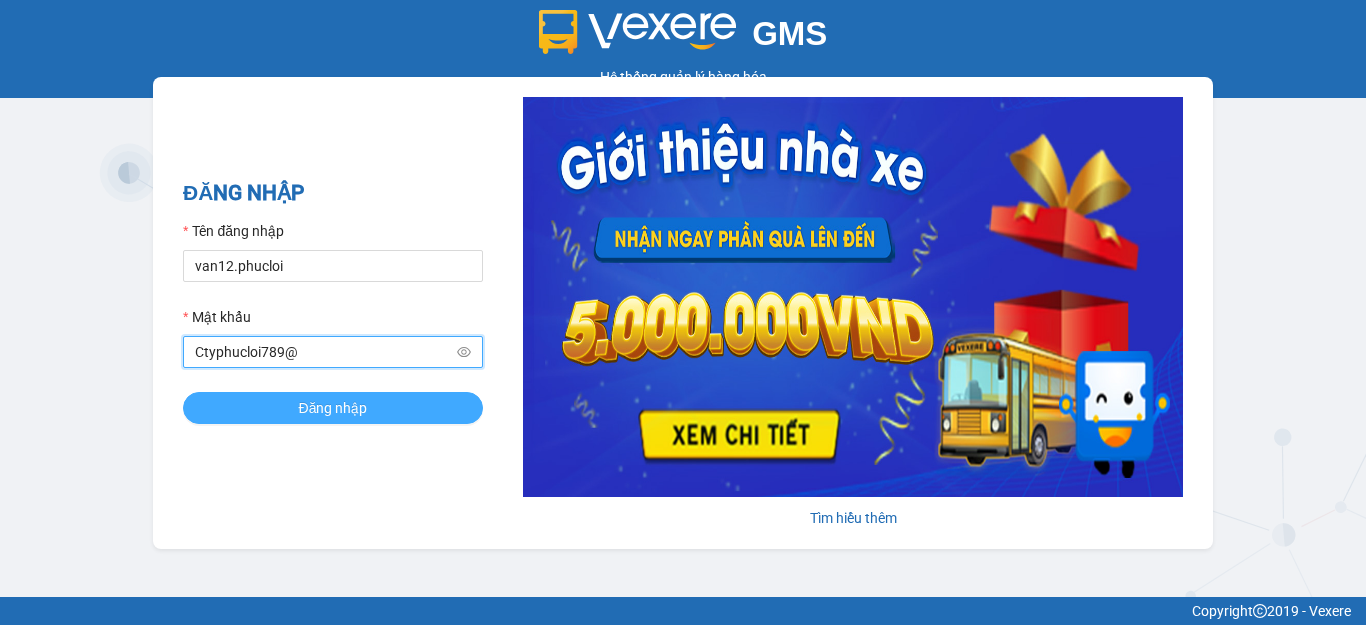 type on "Ctyphucloi789@" 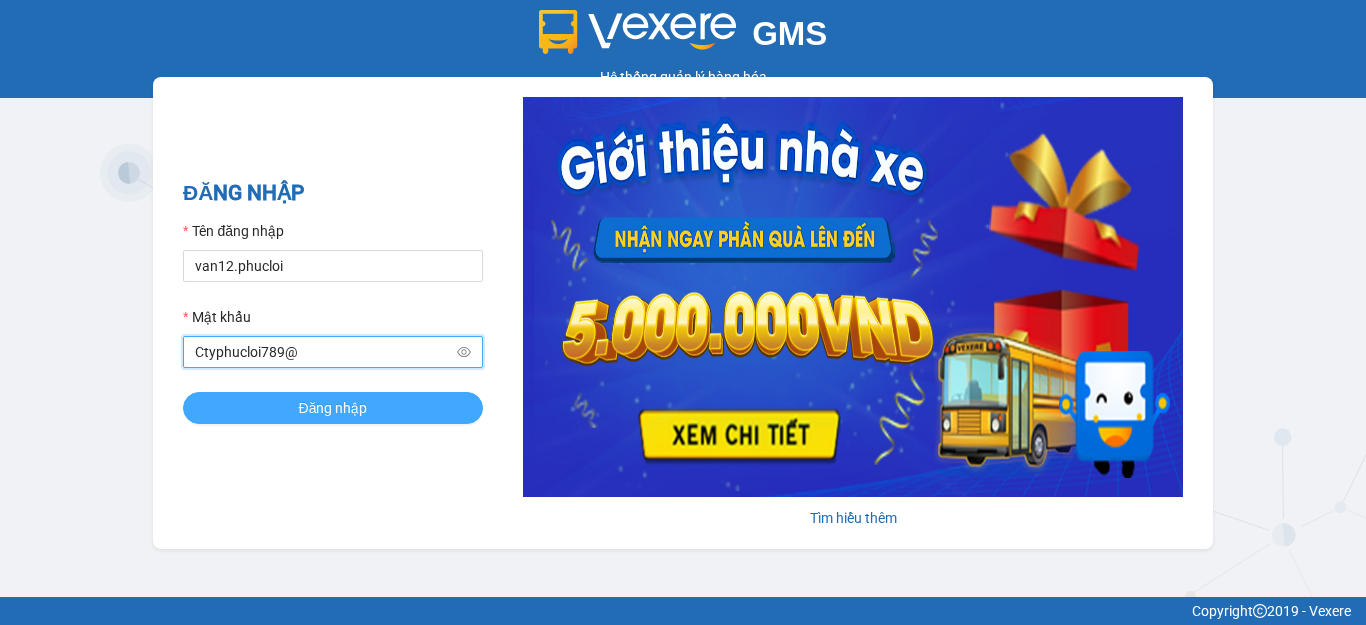 click on "Đăng nhập" at bounding box center [333, 408] 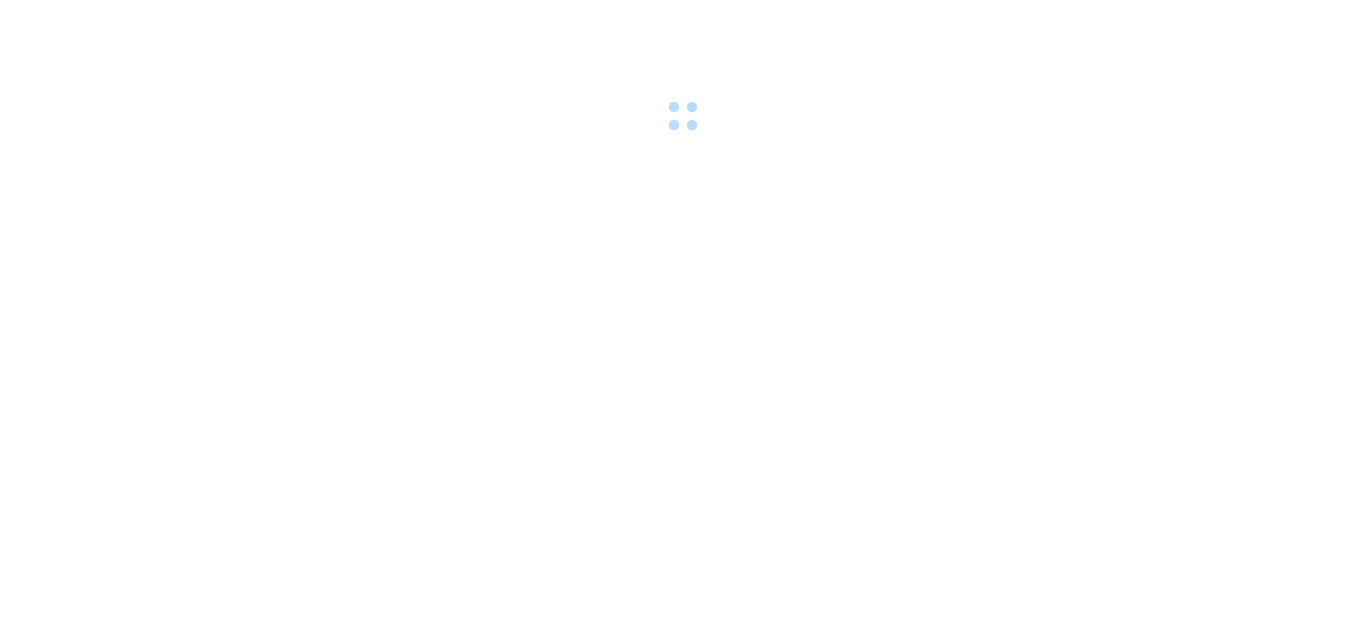 scroll, scrollTop: 0, scrollLeft: 0, axis: both 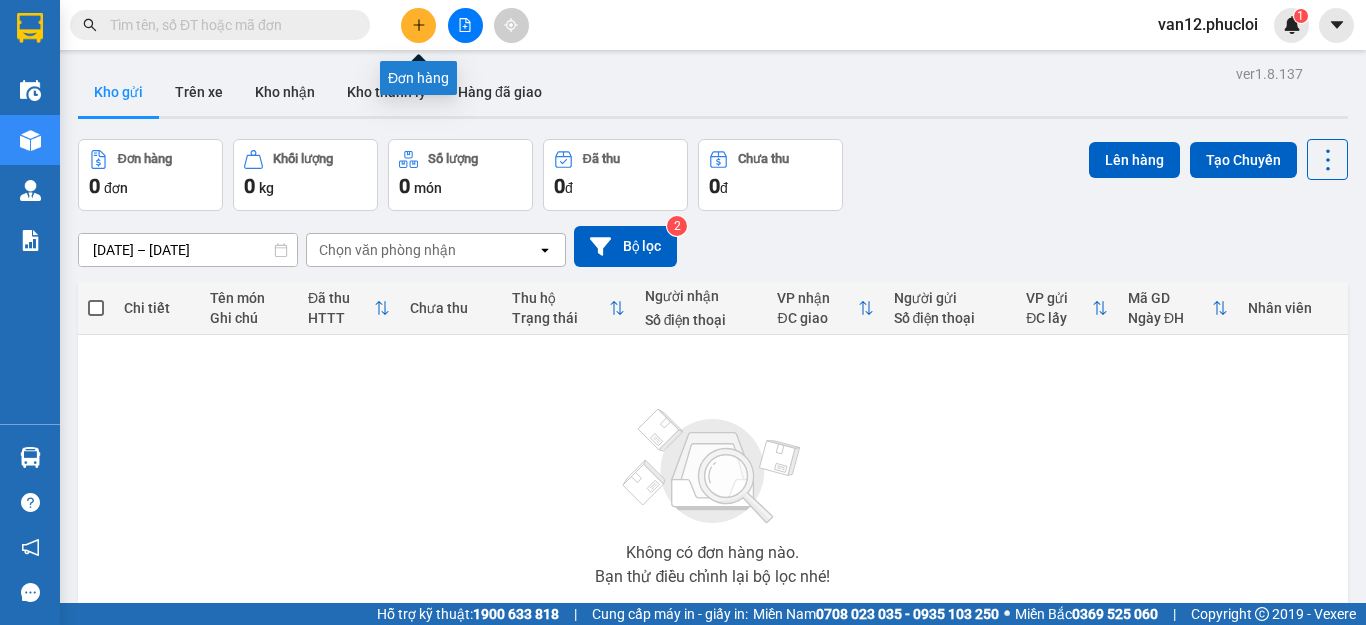click 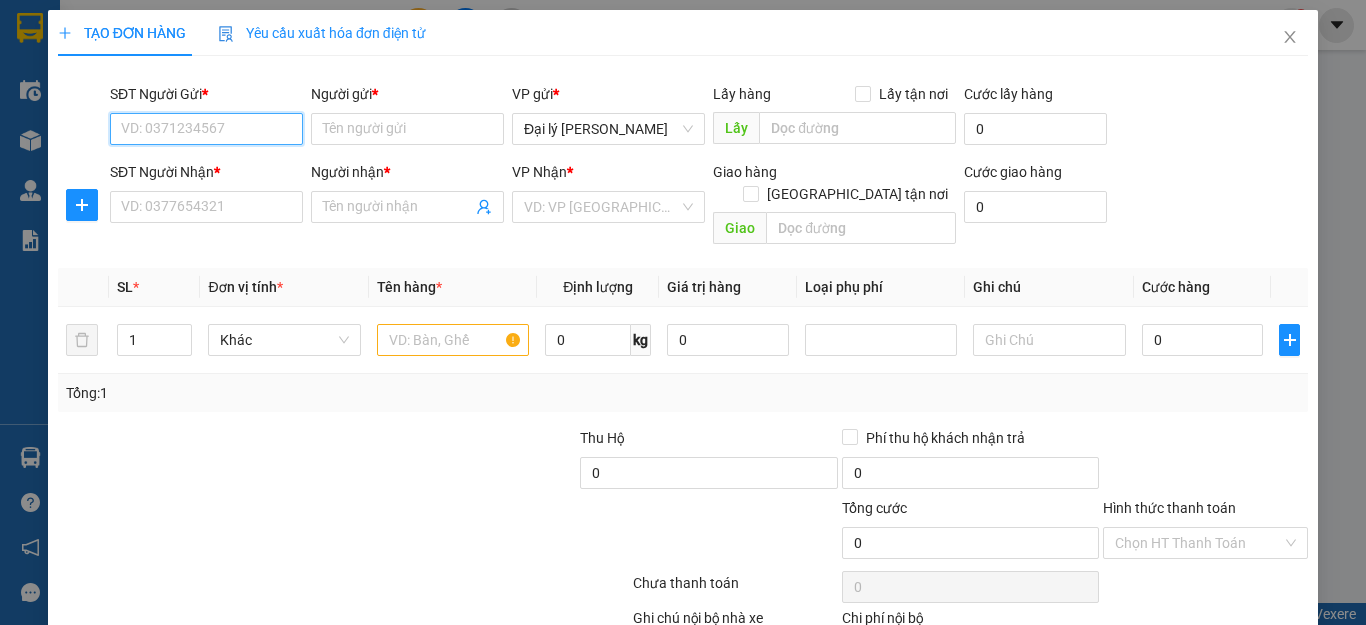 click on "SĐT Người Gửi  *" at bounding box center [206, 129] 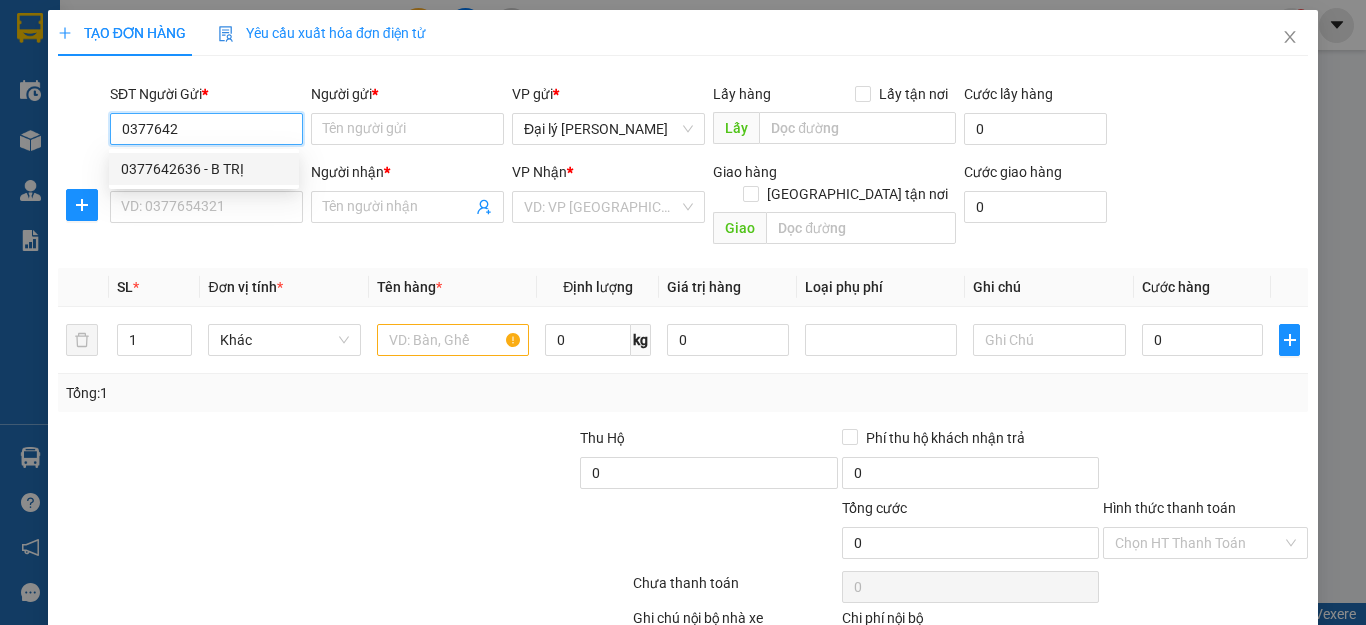 click on "0377642636 - B TRỊ" at bounding box center (204, 169) 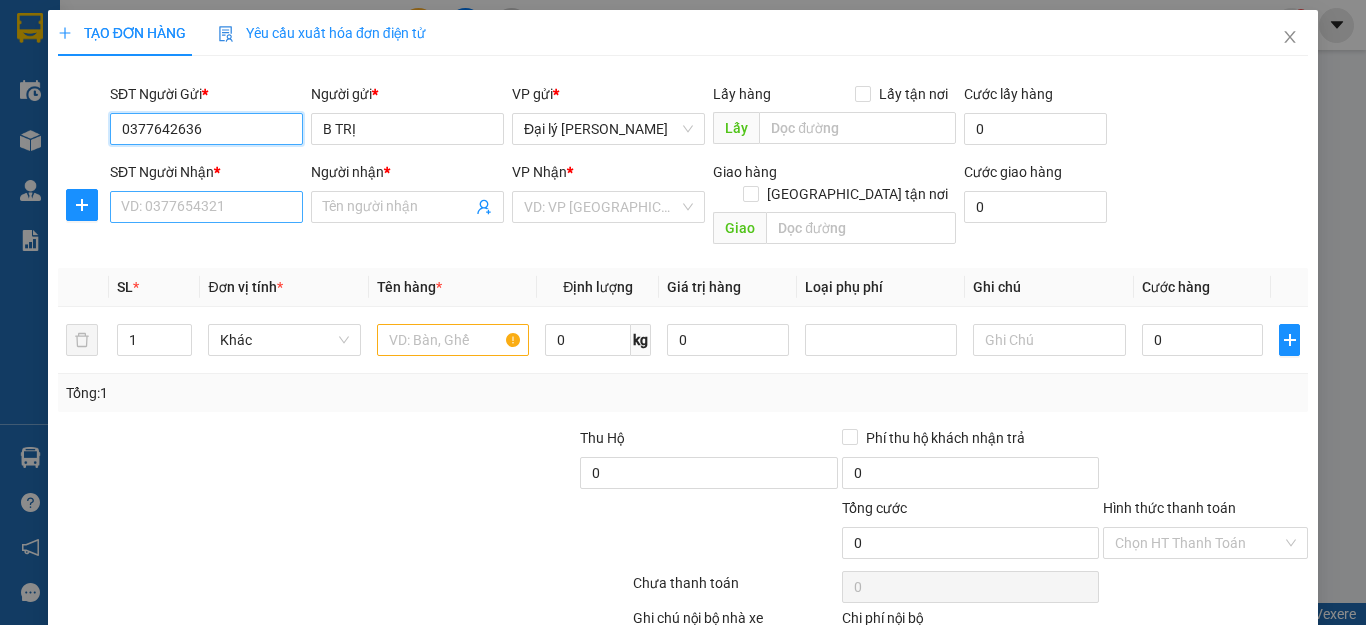 type on "0377642636" 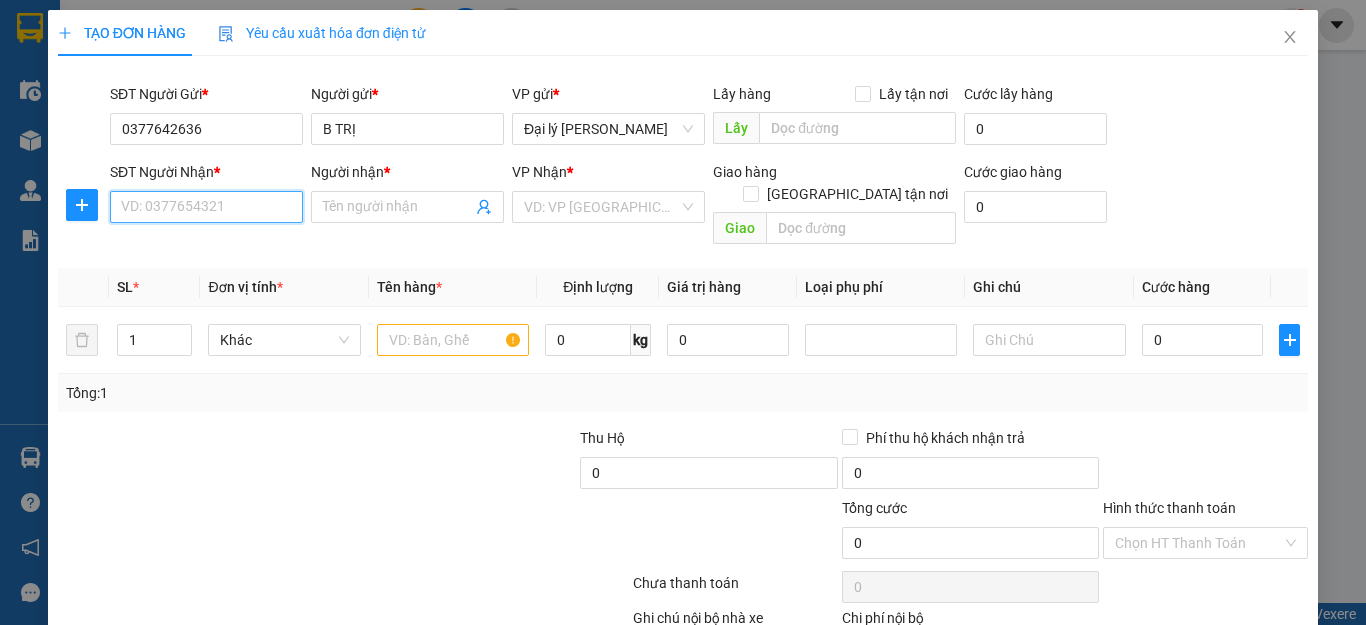 click on "SĐT Người Nhận  *" at bounding box center (206, 207) 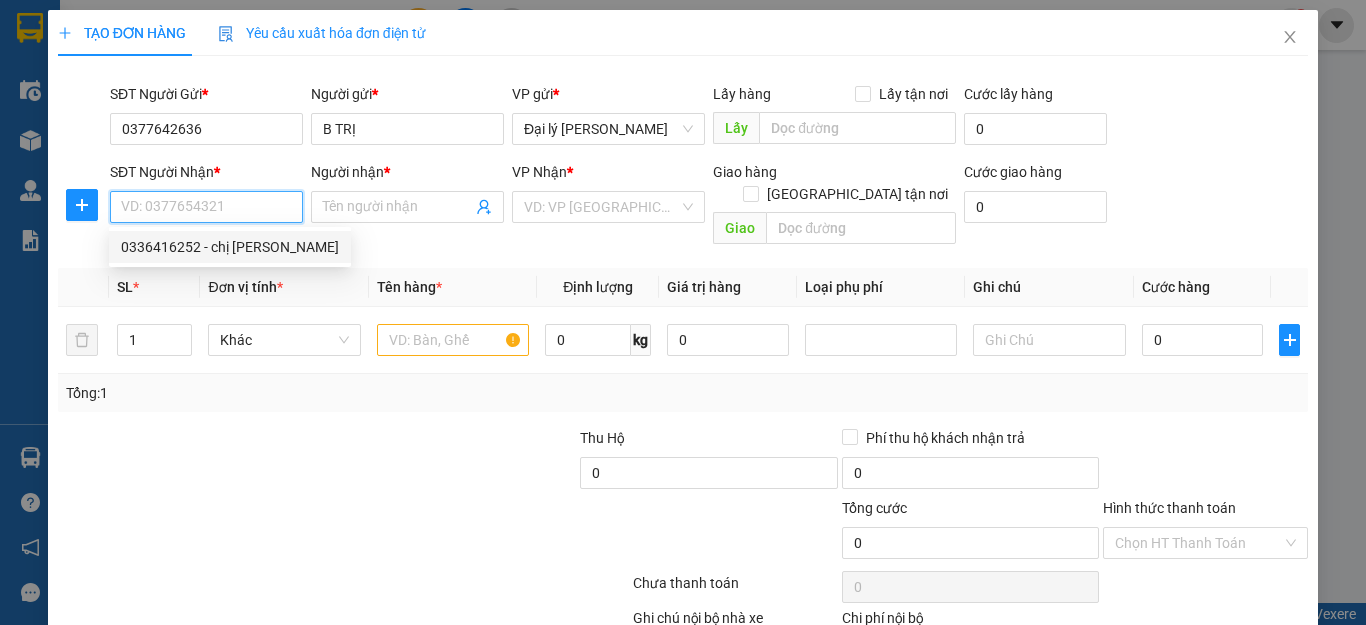 click on "0336416252 - chị [PERSON_NAME]" at bounding box center [230, 247] 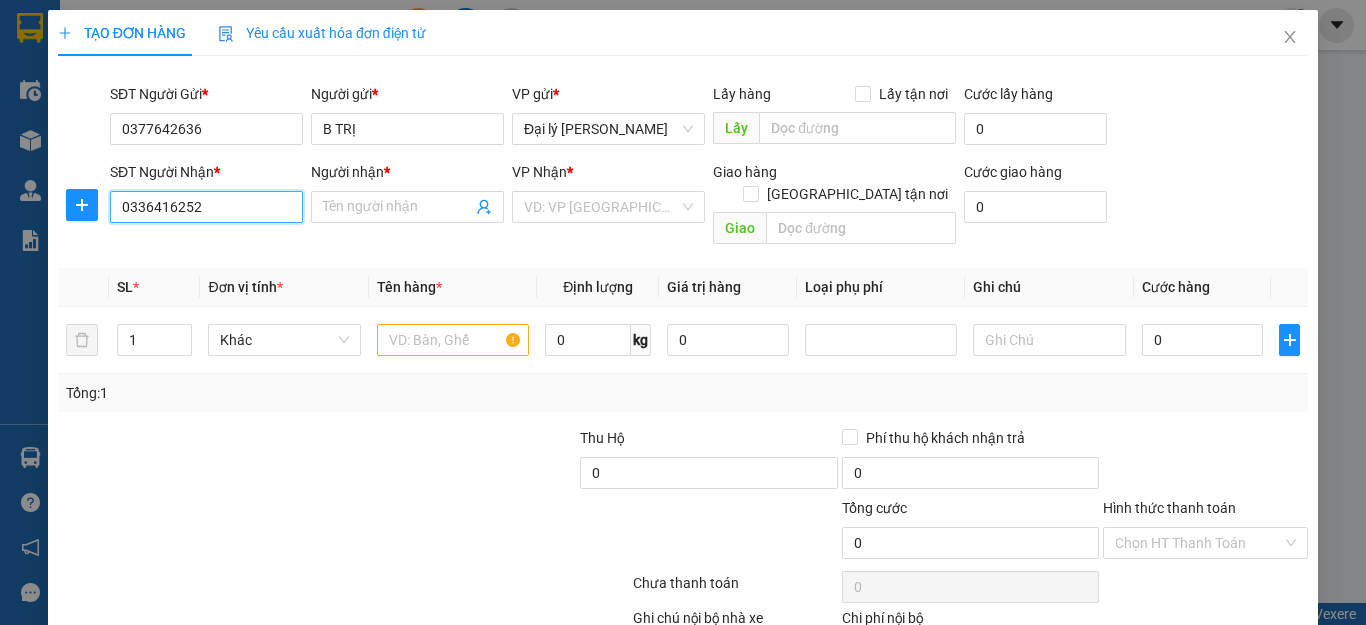 type on "chị [PERSON_NAME]" 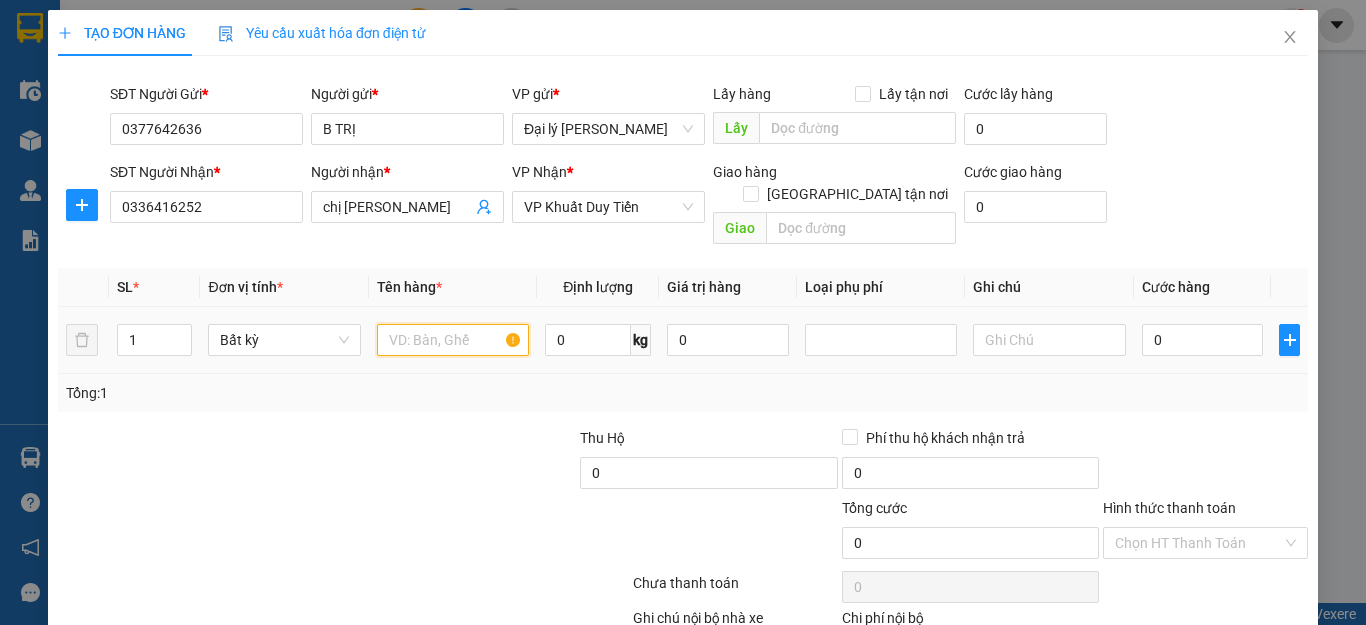 click at bounding box center [453, 340] 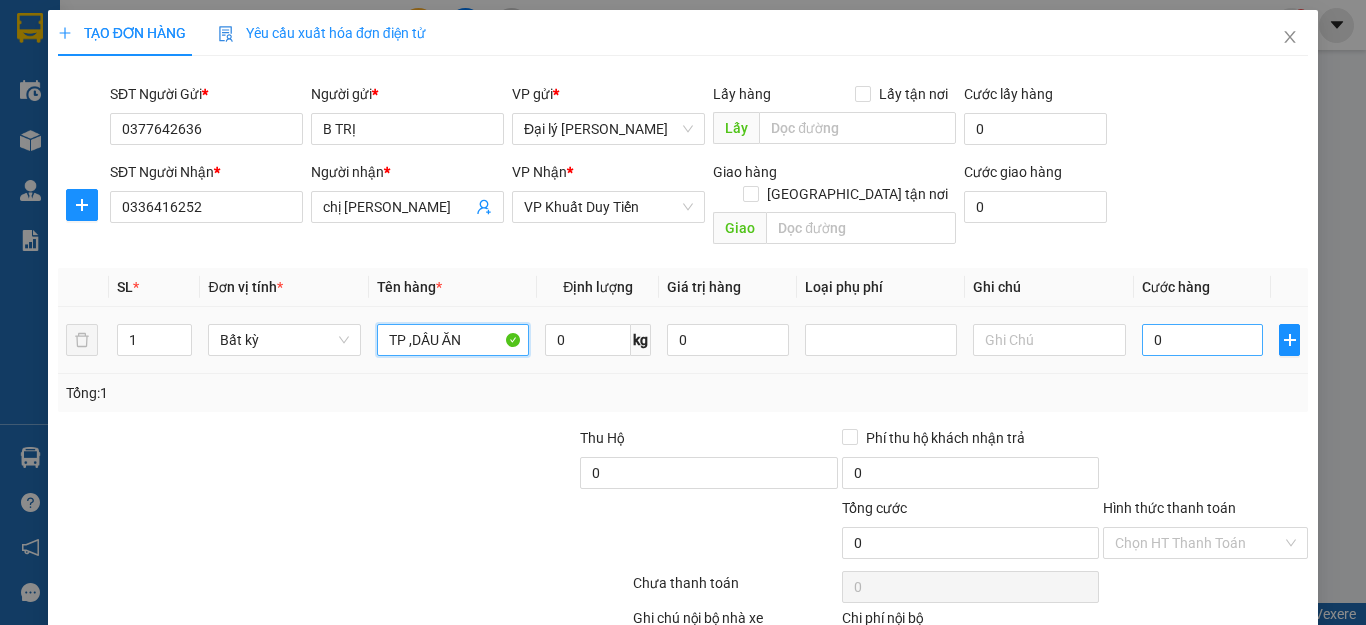 type on "TP ,DẦU ĂN" 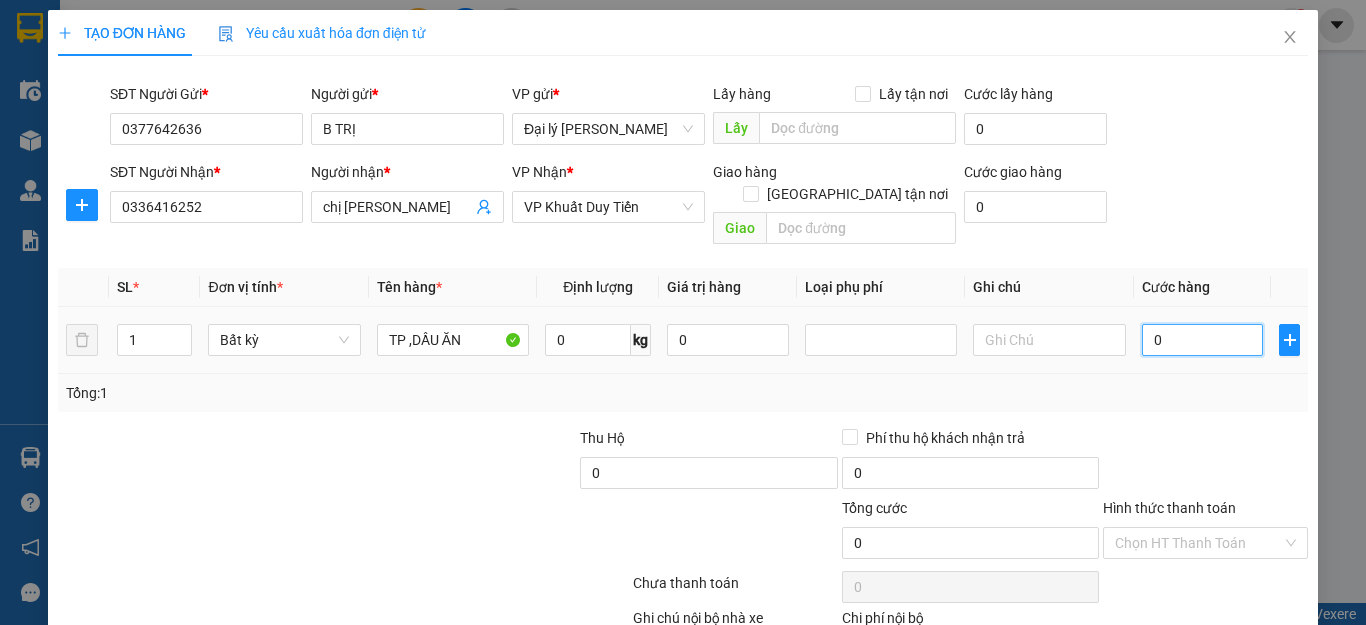 click on "0" at bounding box center [1203, 340] 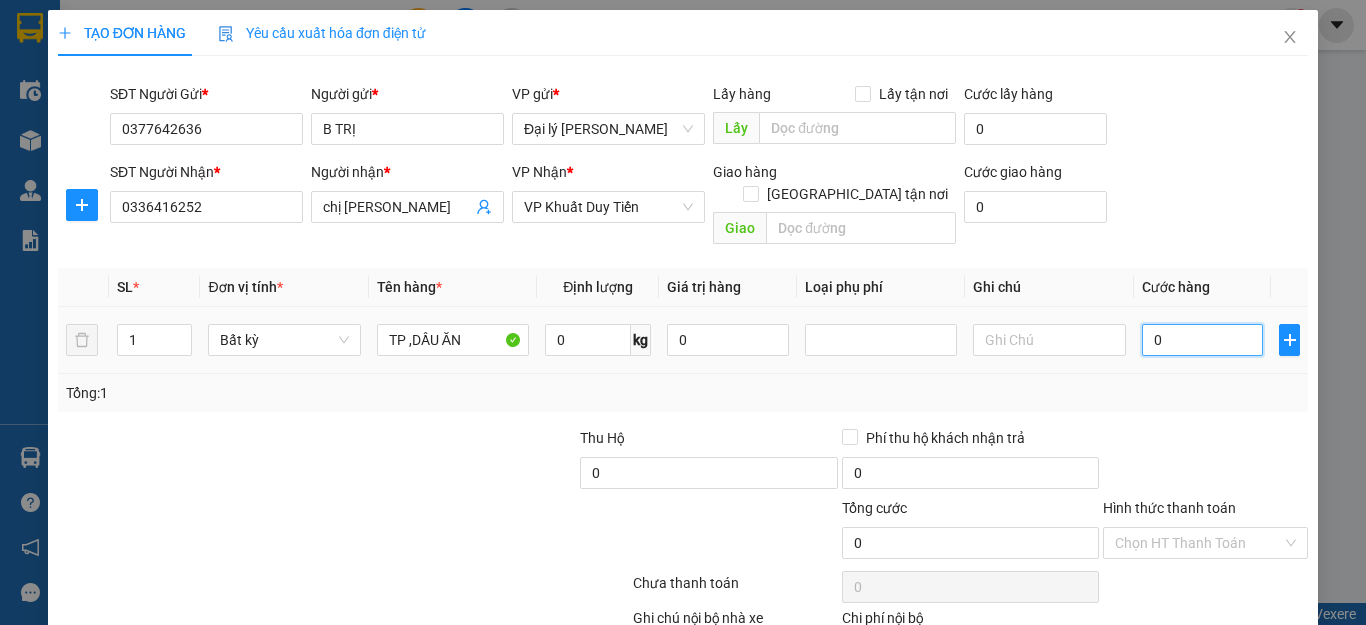 type on "5" 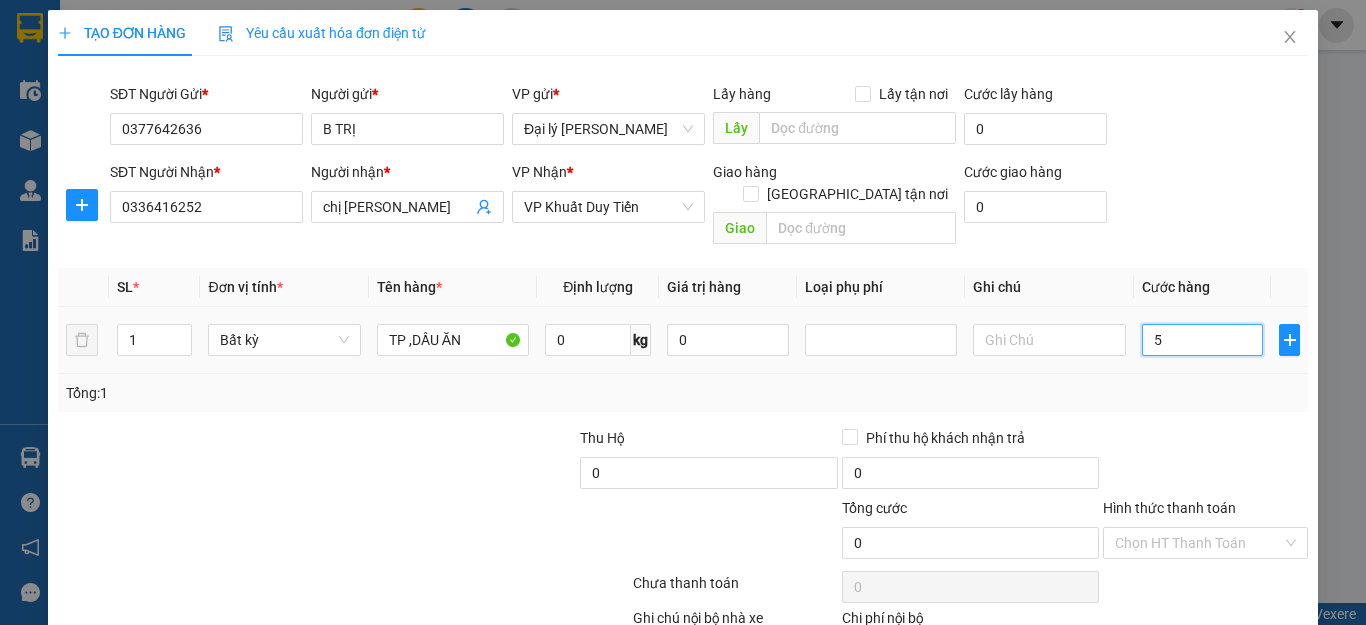 type on "5" 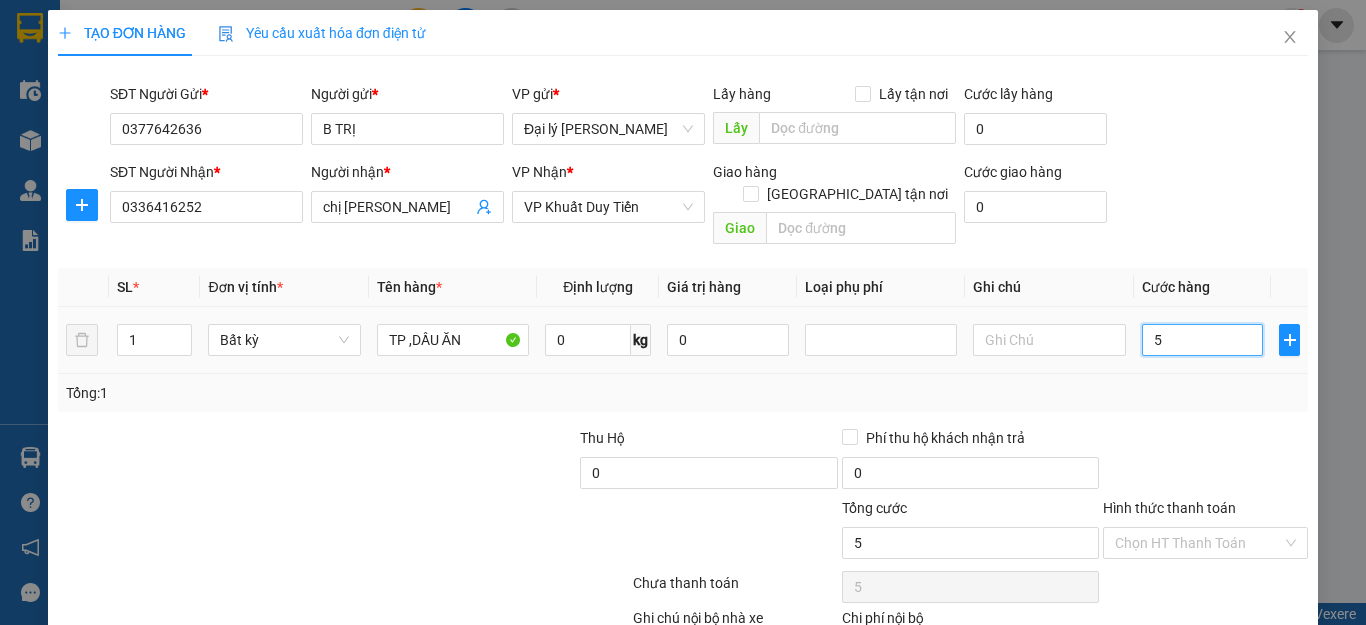 type on "50" 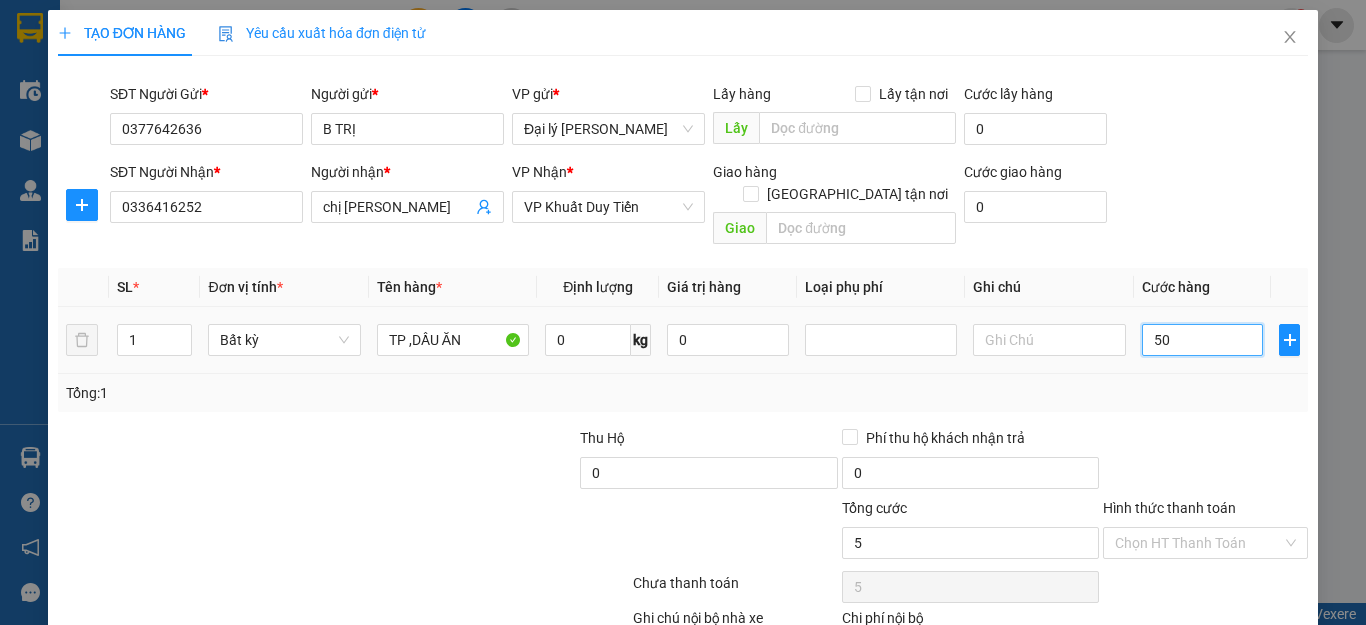 type on "50" 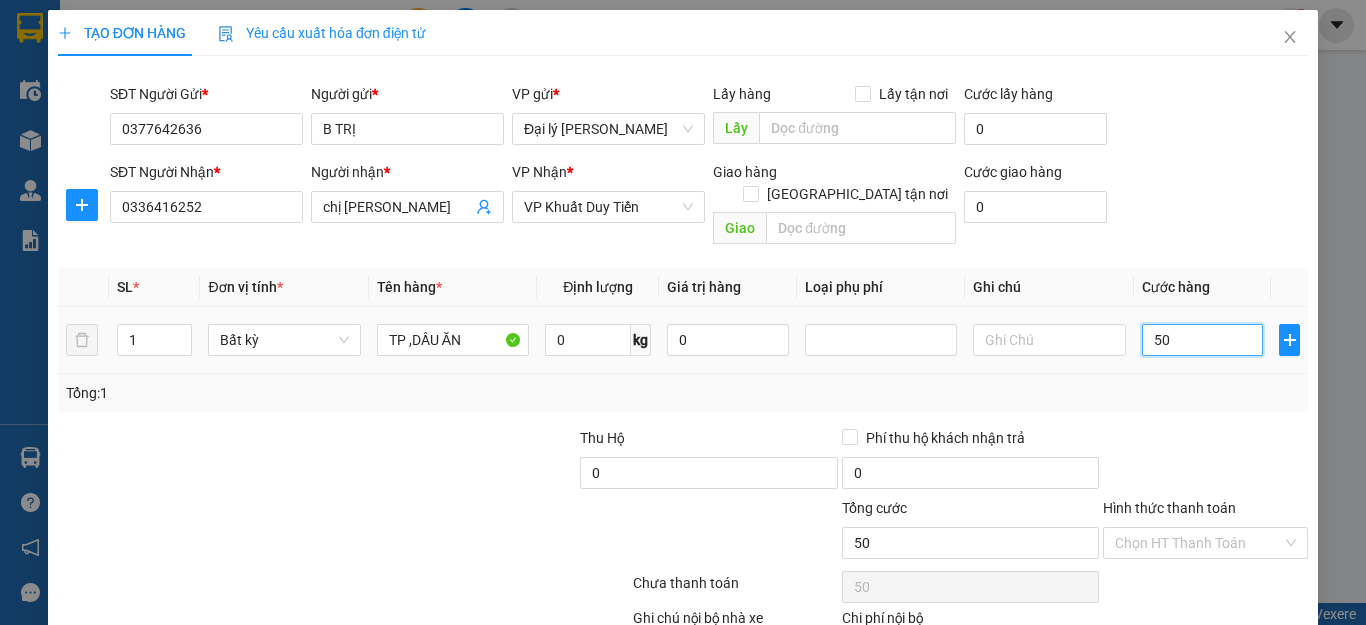 type on "500" 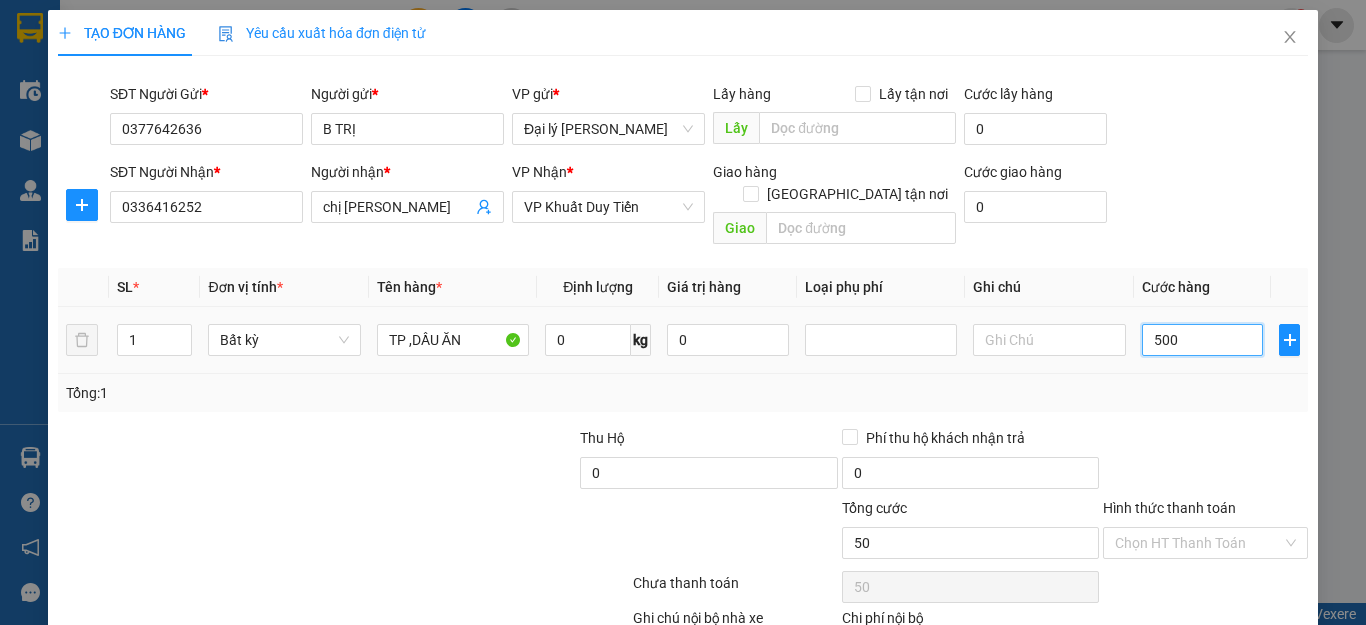 type on "500" 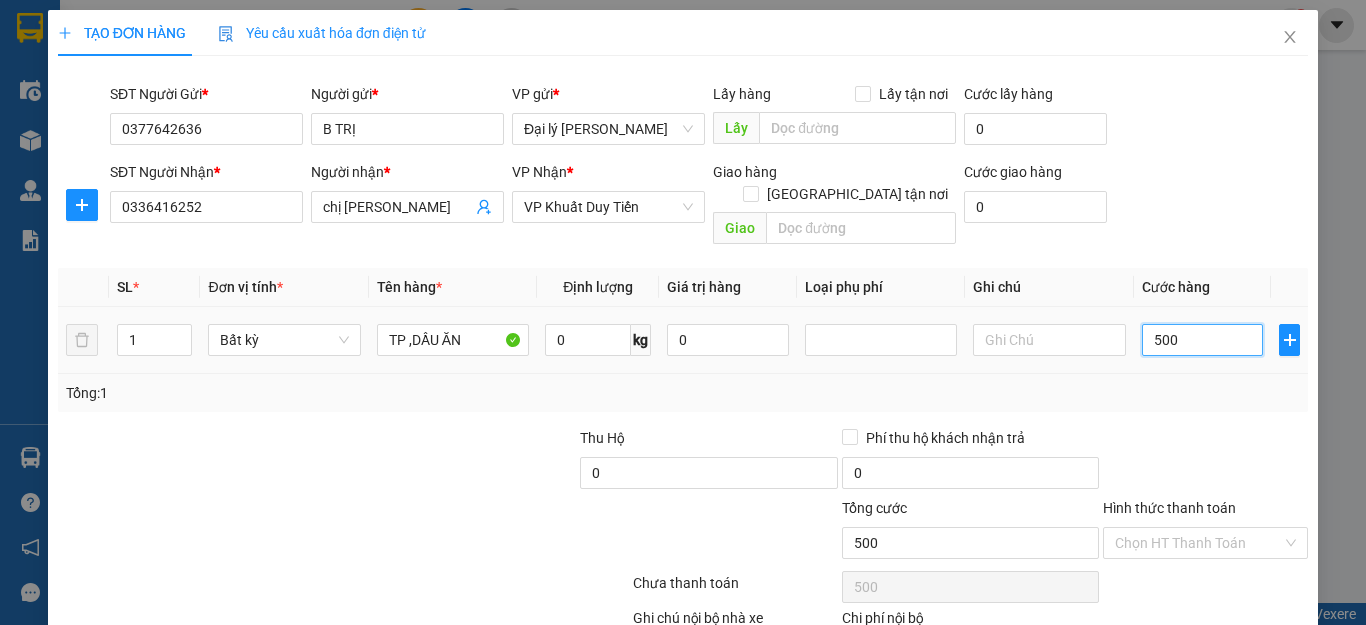 type on "5.000" 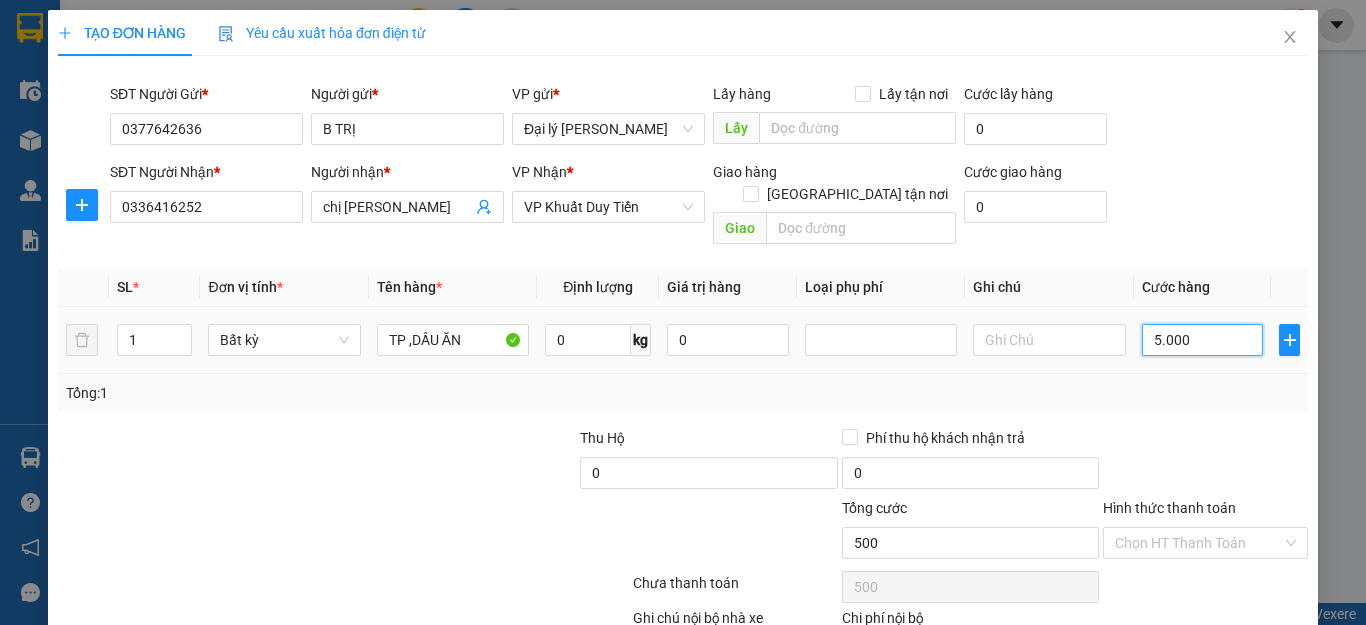 type on "5.000" 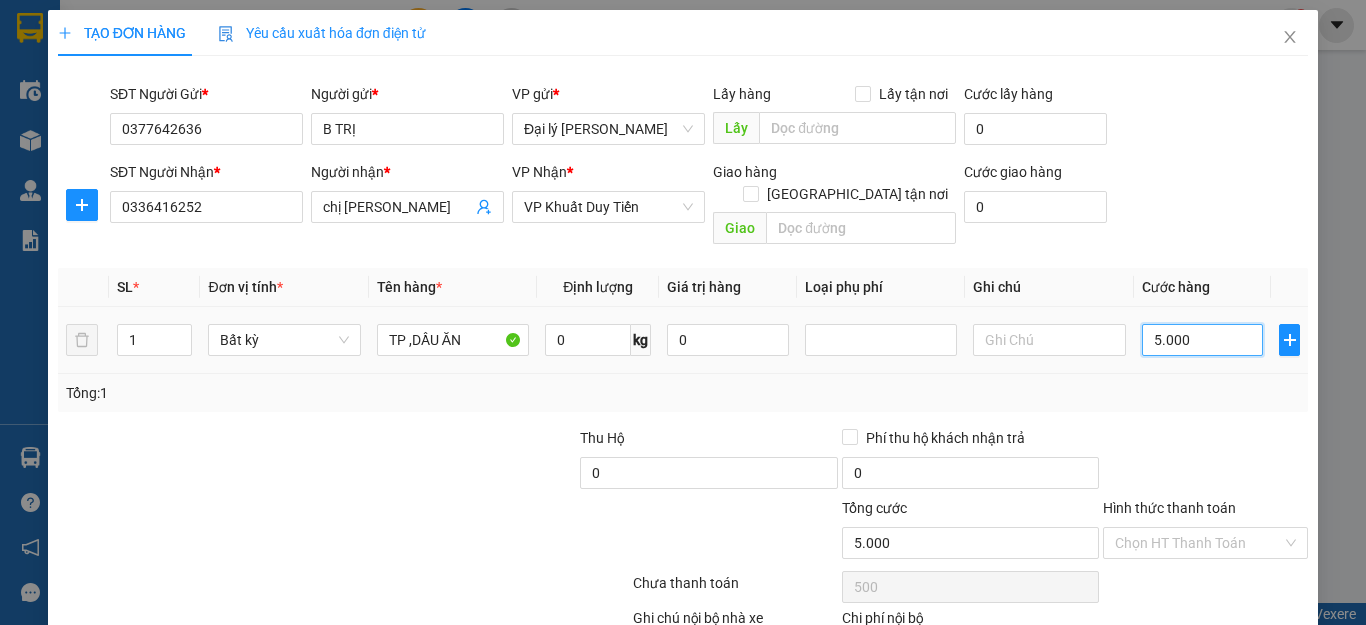 type on "5.000" 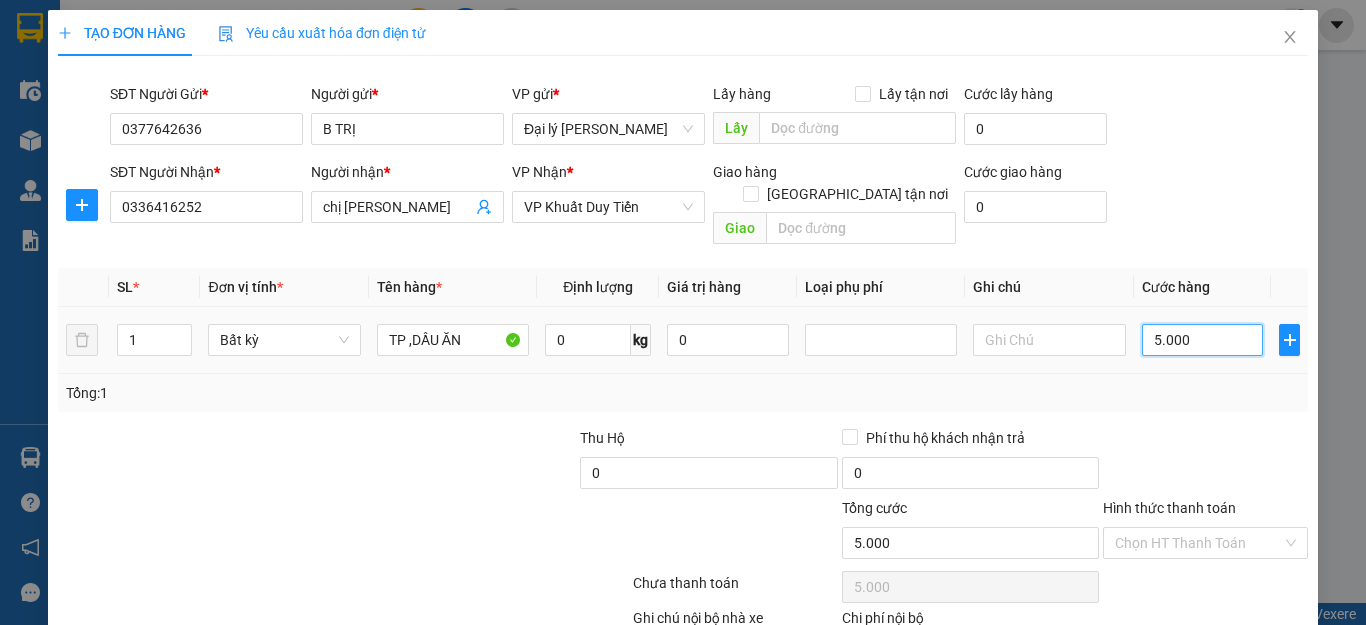 type on "50.000" 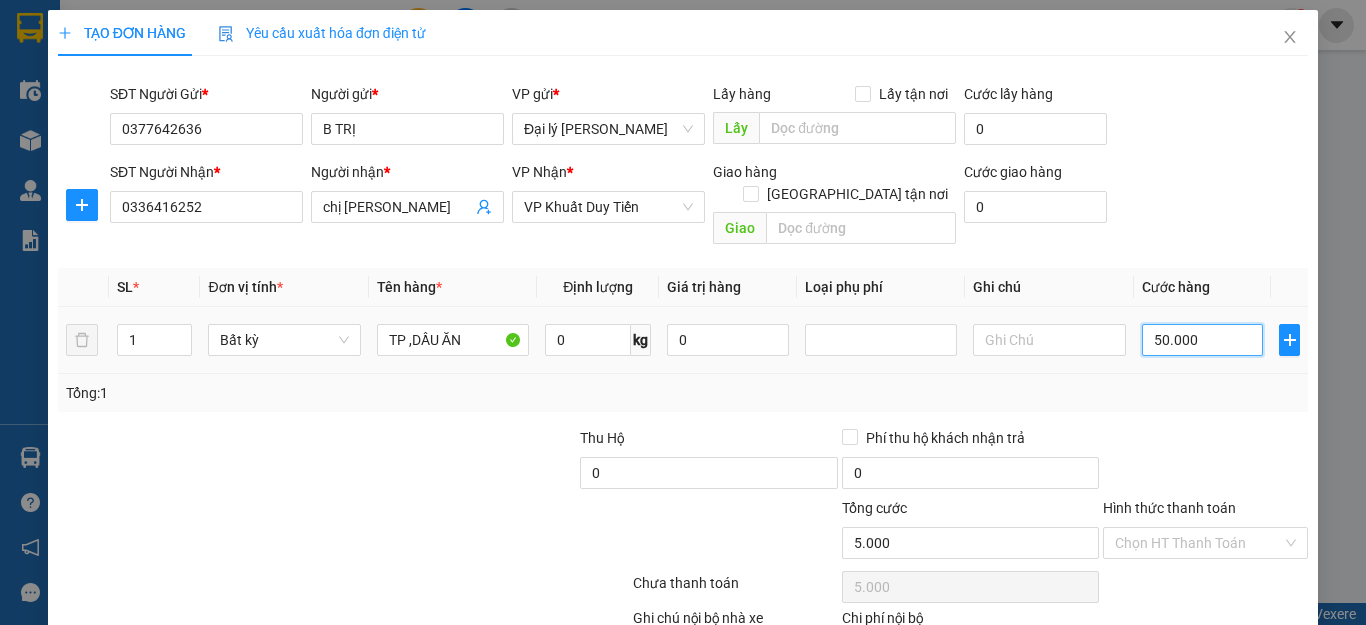 type on "50.000" 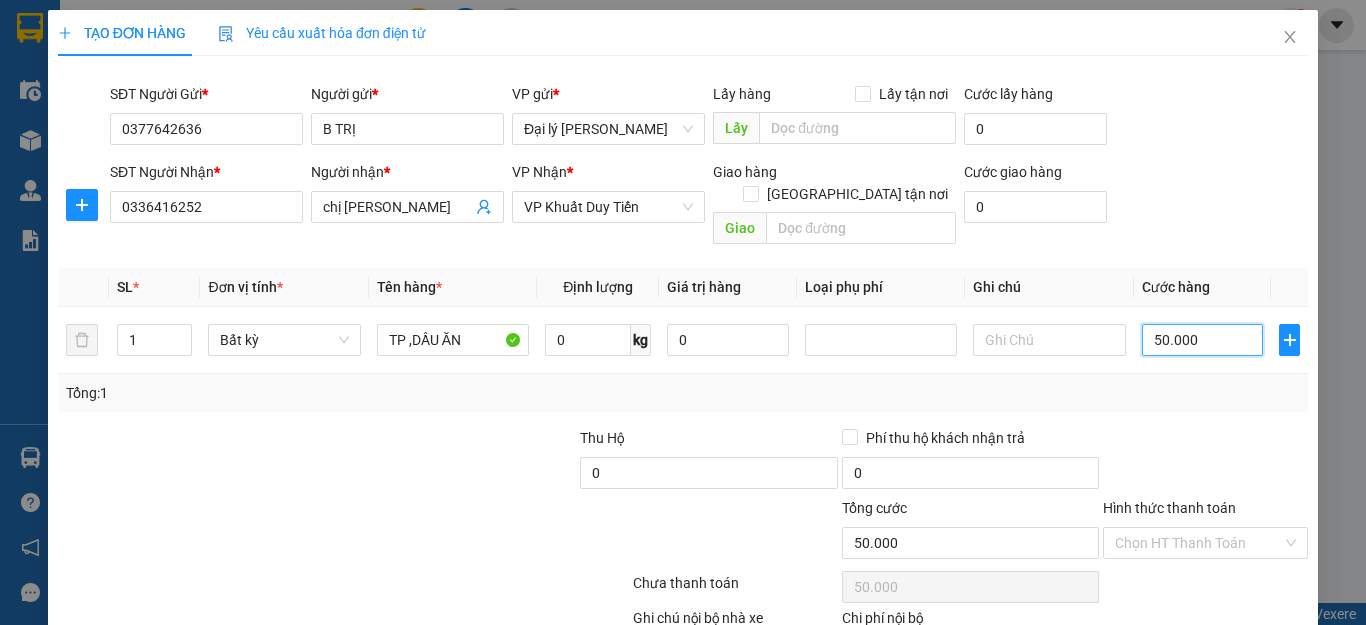 type on "50.000" 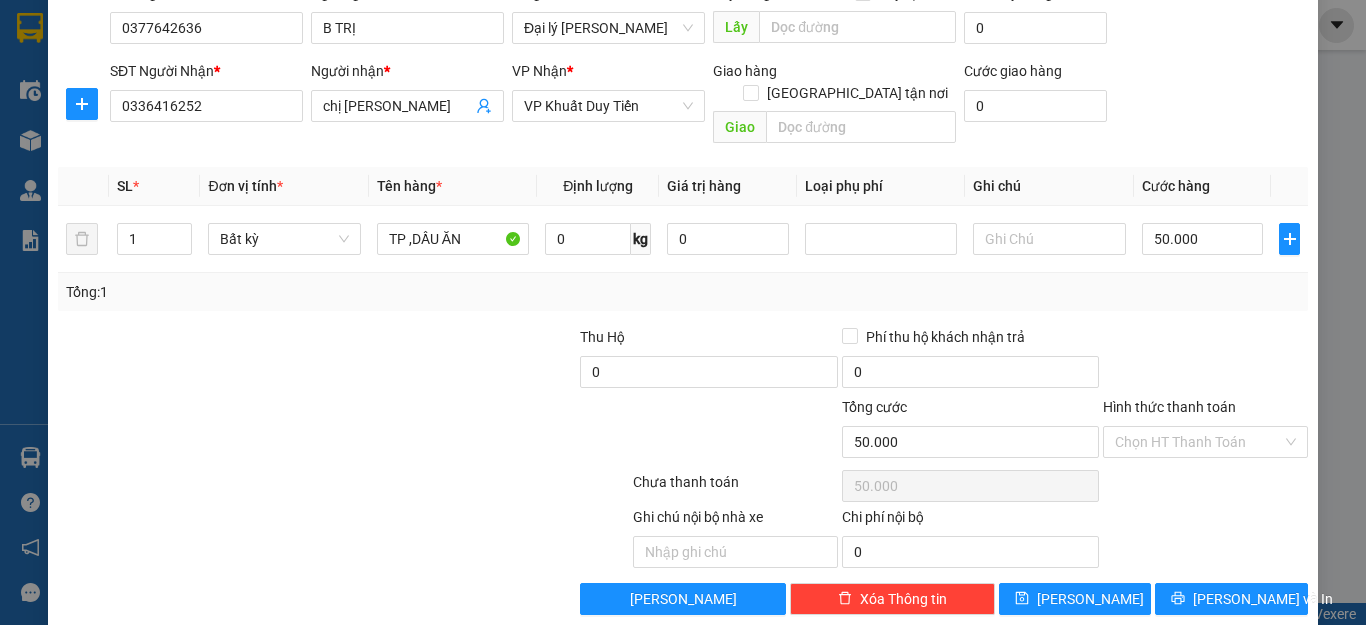 scroll, scrollTop: 108, scrollLeft: 0, axis: vertical 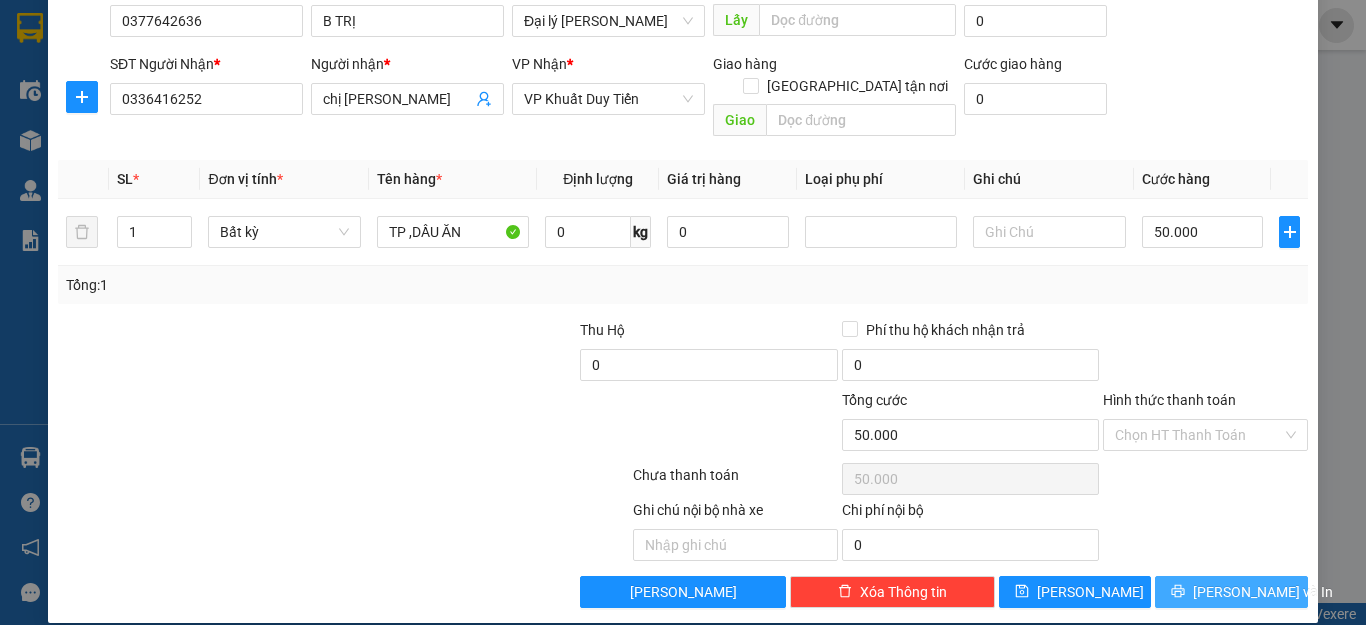 click on "[PERSON_NAME] và In" at bounding box center [1263, 592] 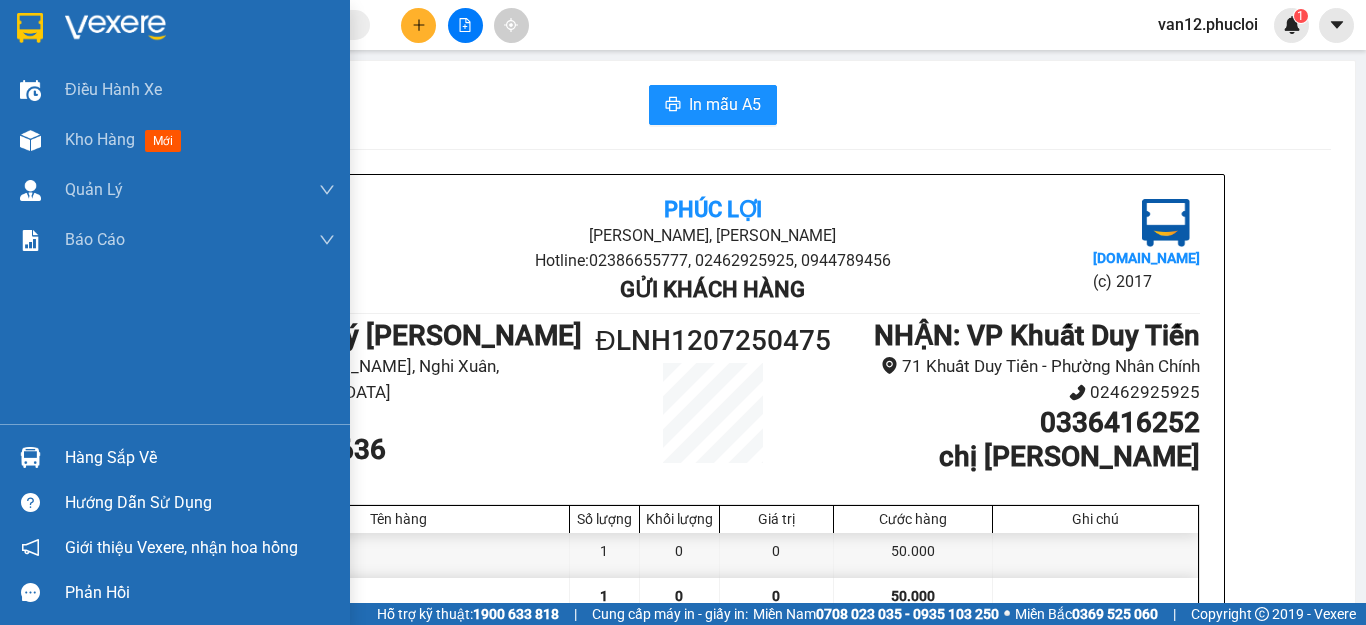 click at bounding box center [30, 28] 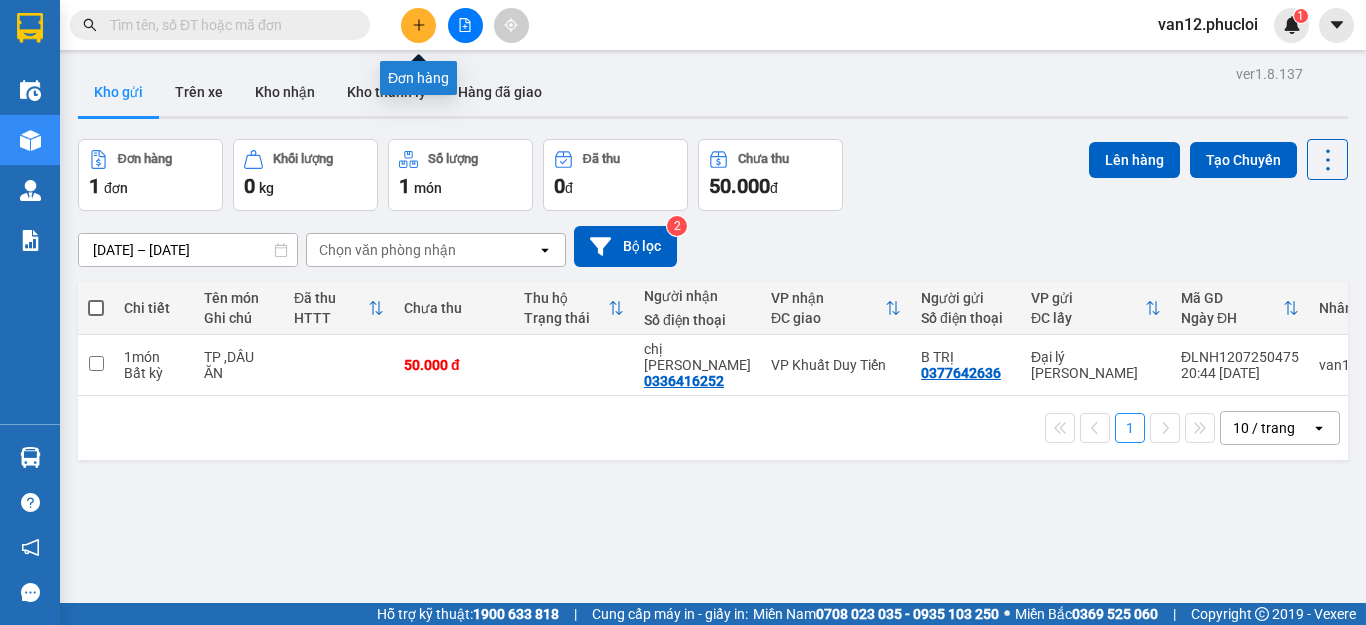 click 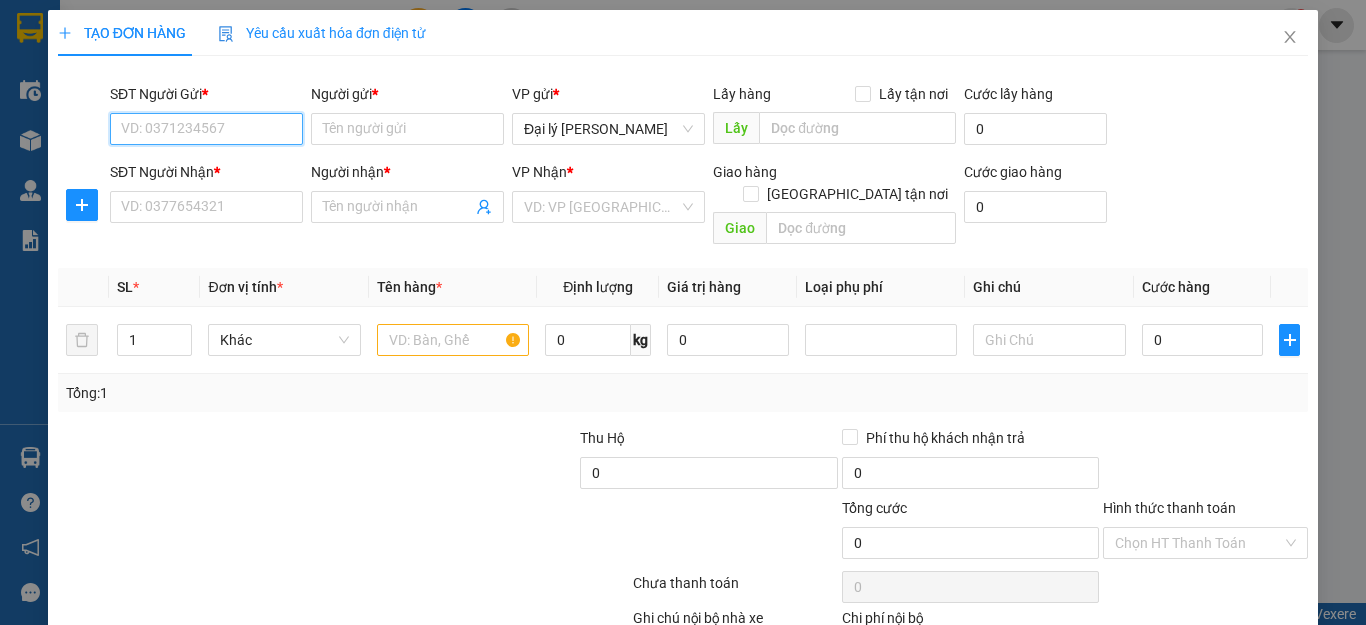 click on "SĐT Người Gửi  *" at bounding box center [206, 129] 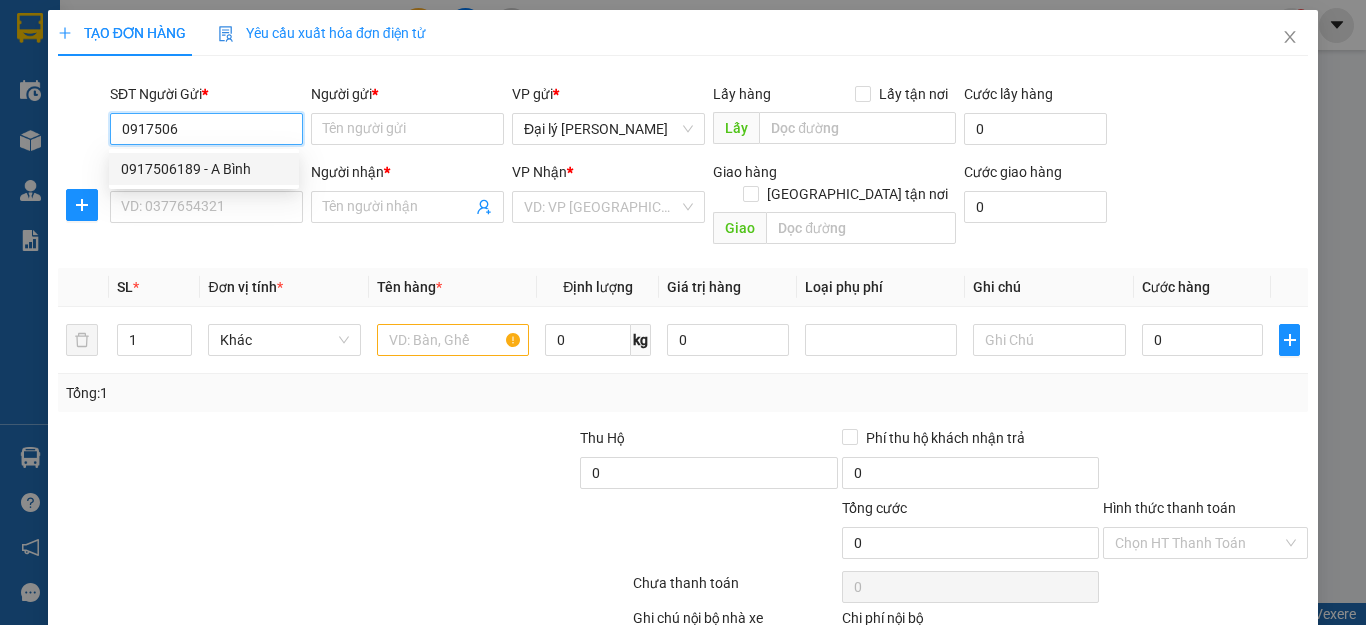 click on "0917506189 - A Bình" at bounding box center [204, 169] 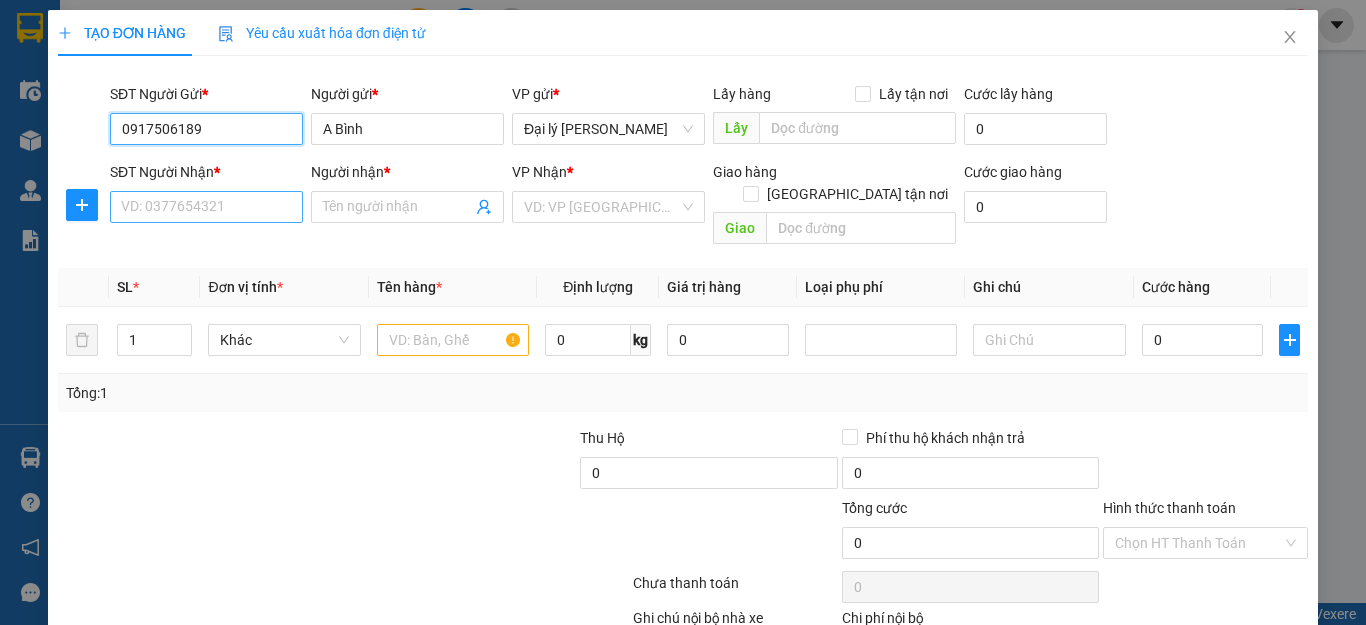 type on "0917506189" 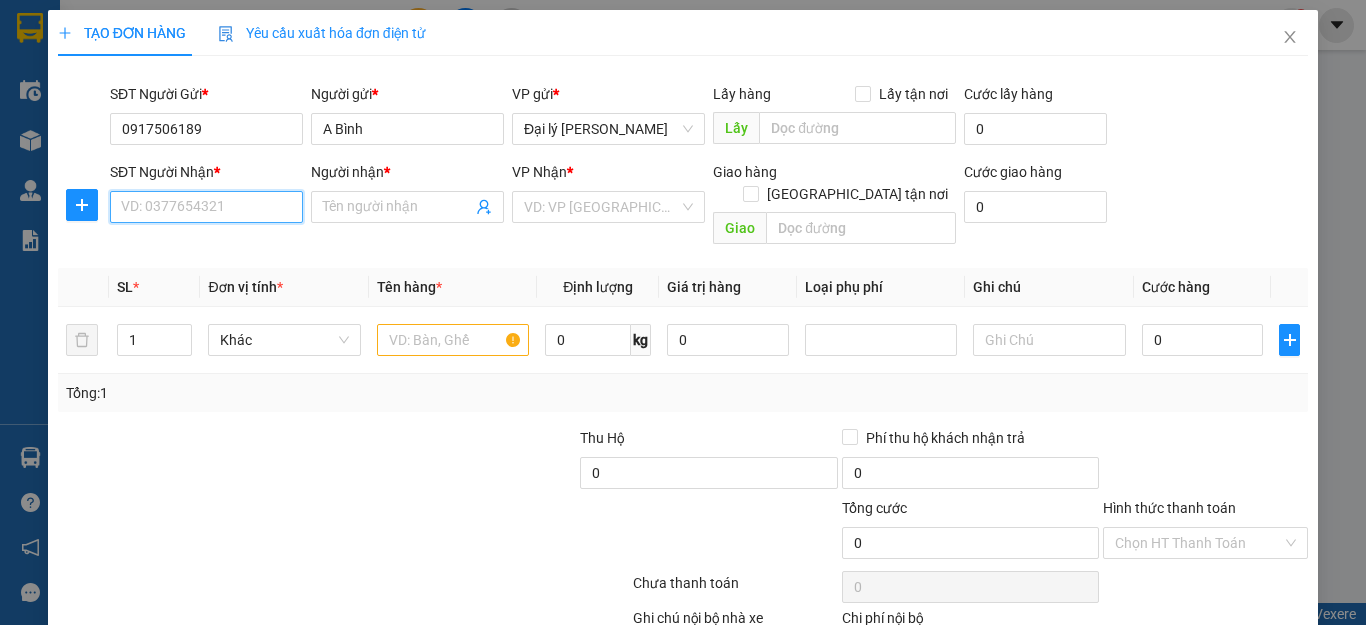 click on "SĐT Người Nhận  *" at bounding box center [206, 207] 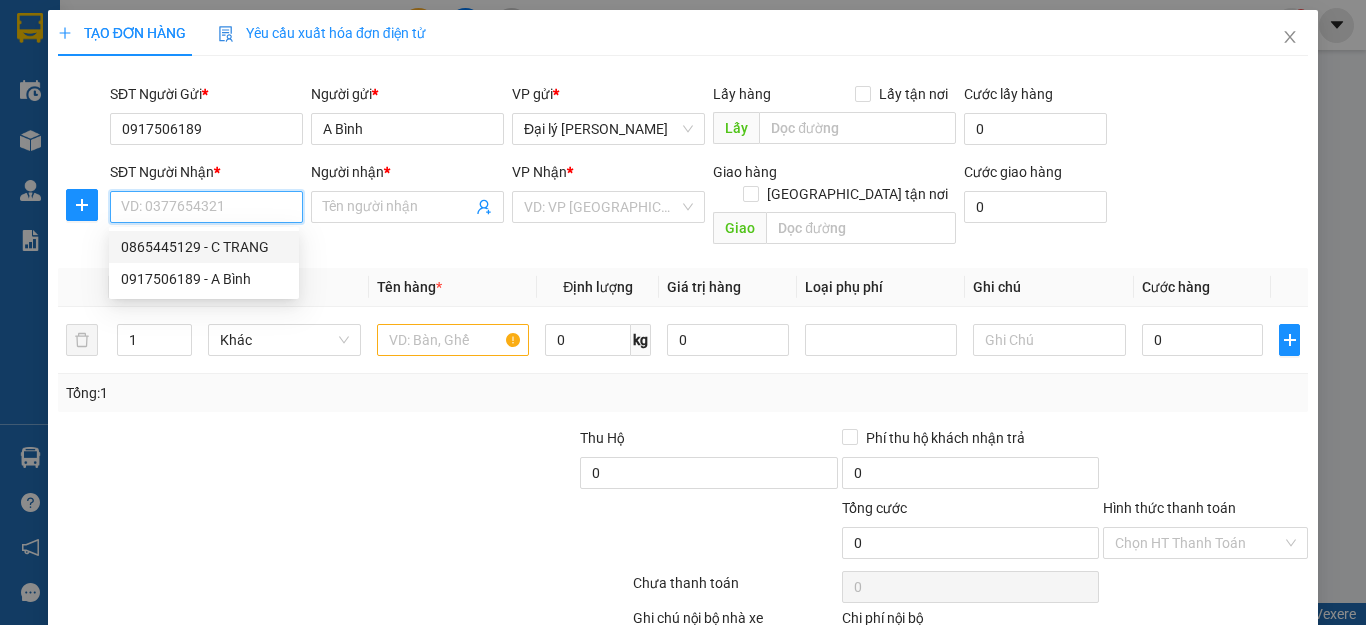 click on "0865445129 - C TRANG" at bounding box center (204, 247) 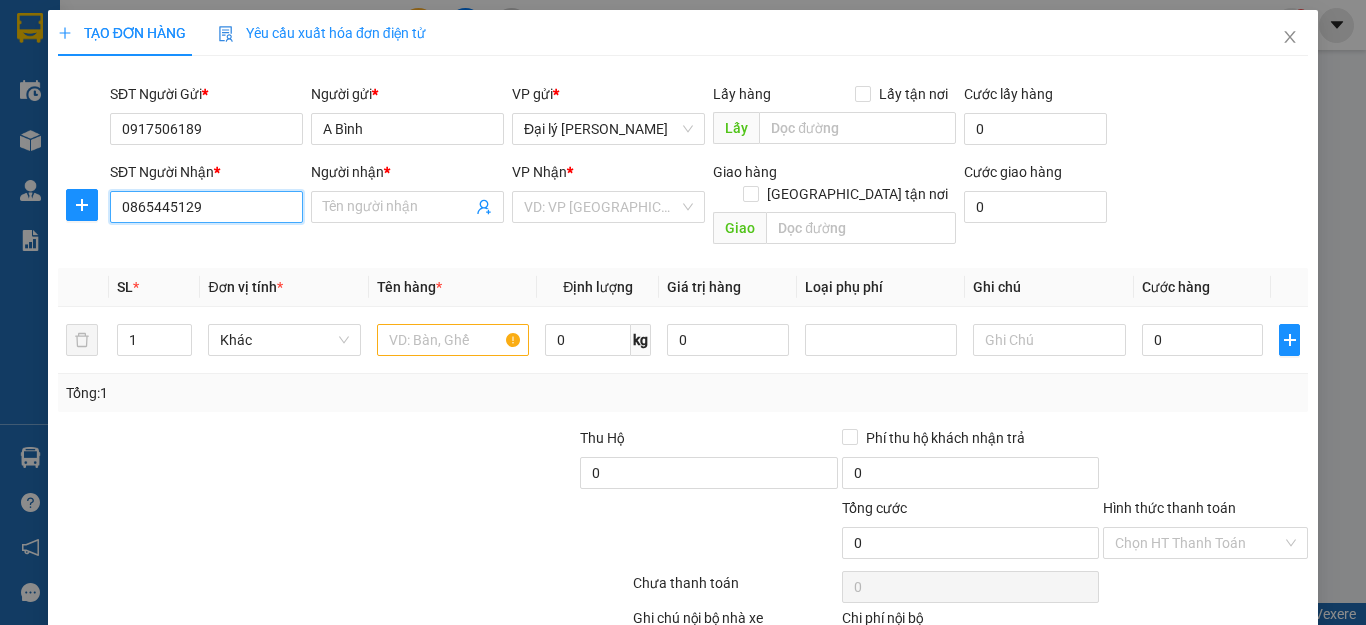 type on "C TRANG" 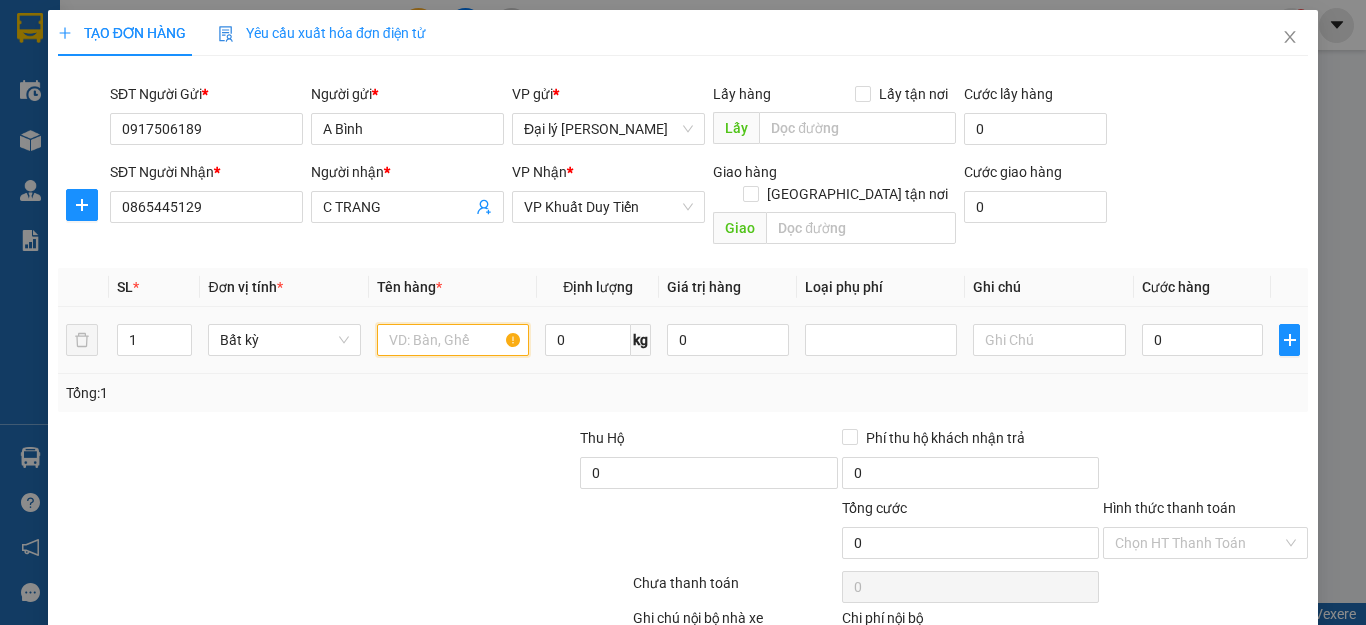 click at bounding box center [453, 340] 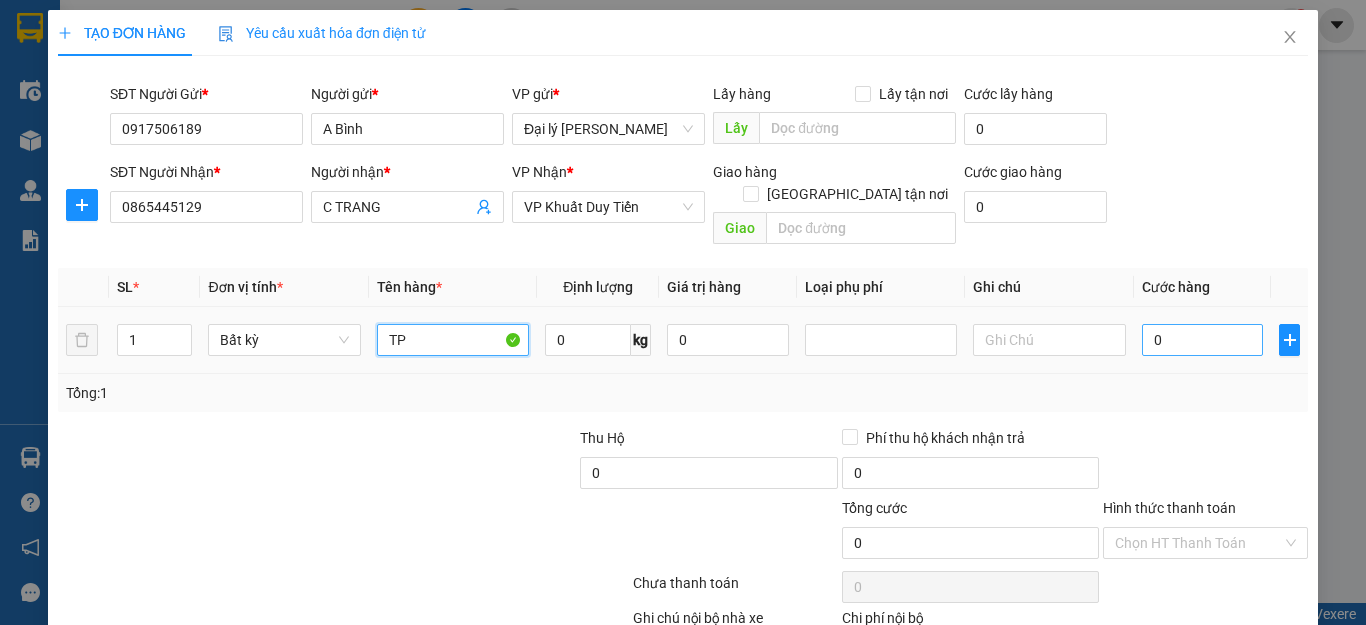 type on "TP" 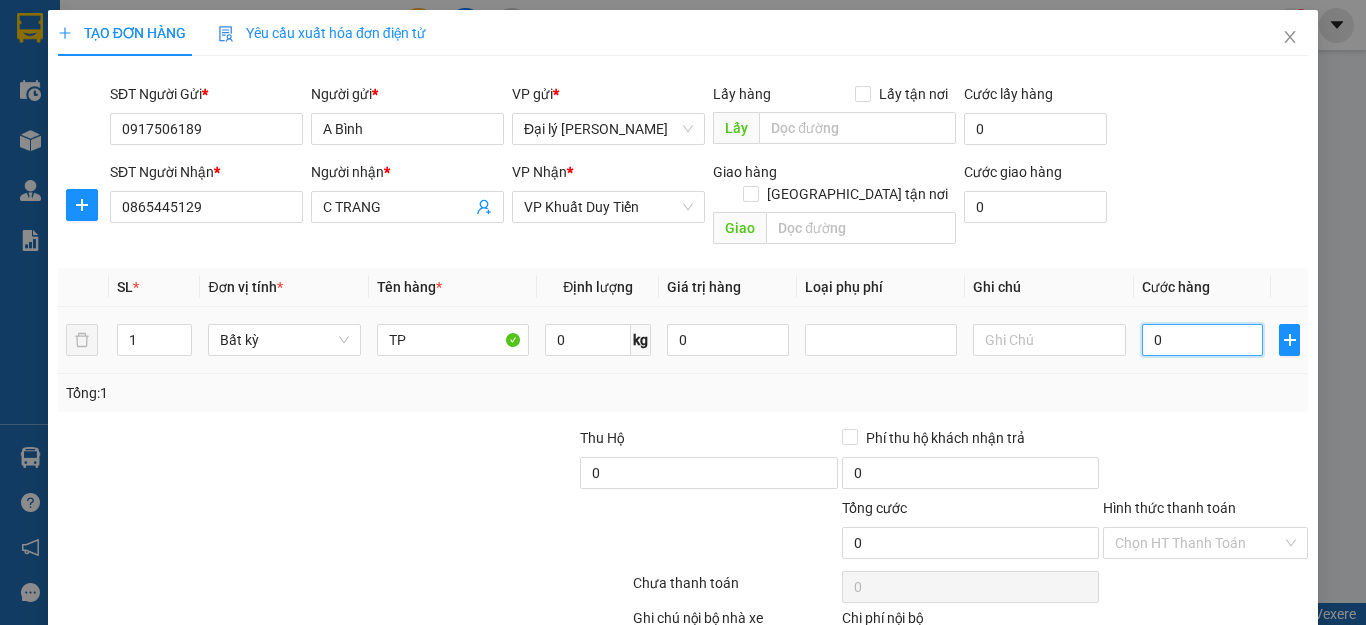click on "0" at bounding box center (1203, 340) 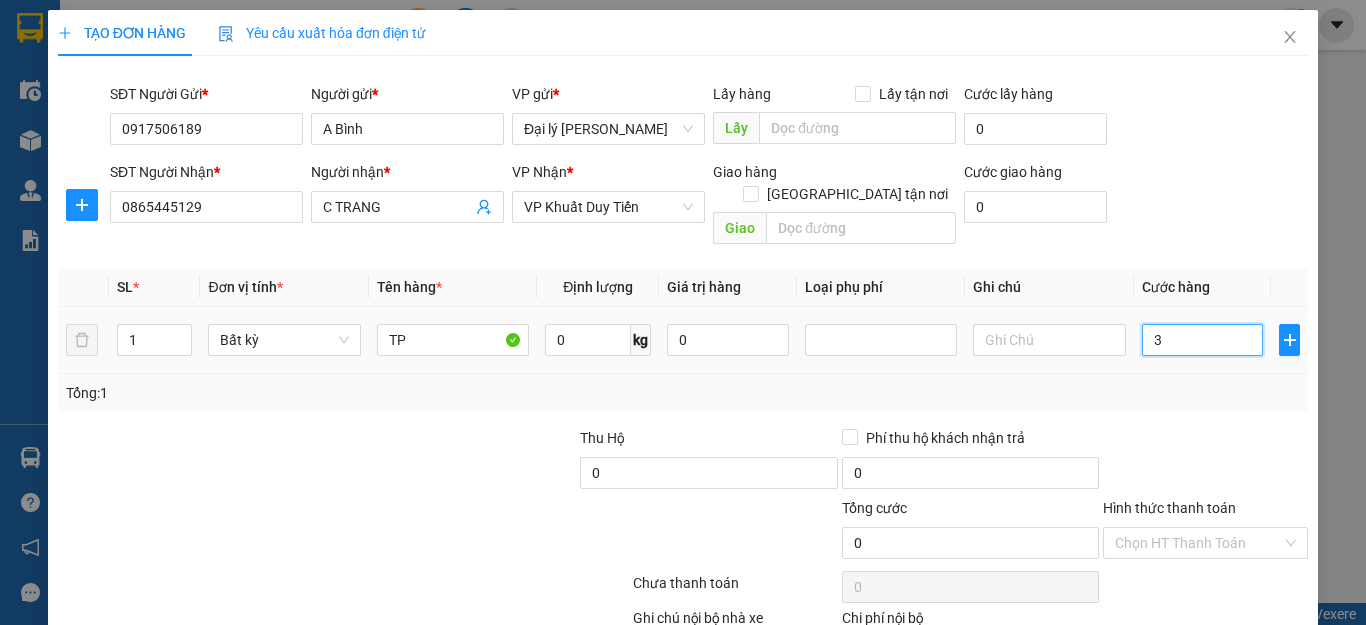 type on "3" 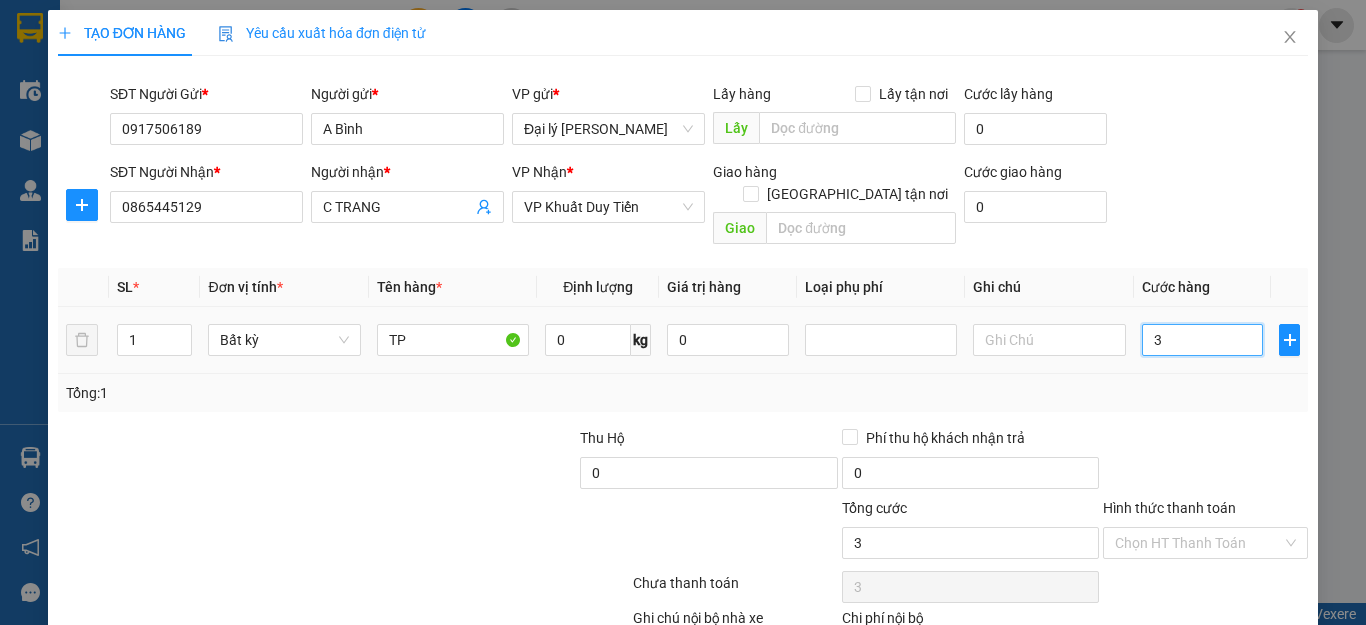 type on "30" 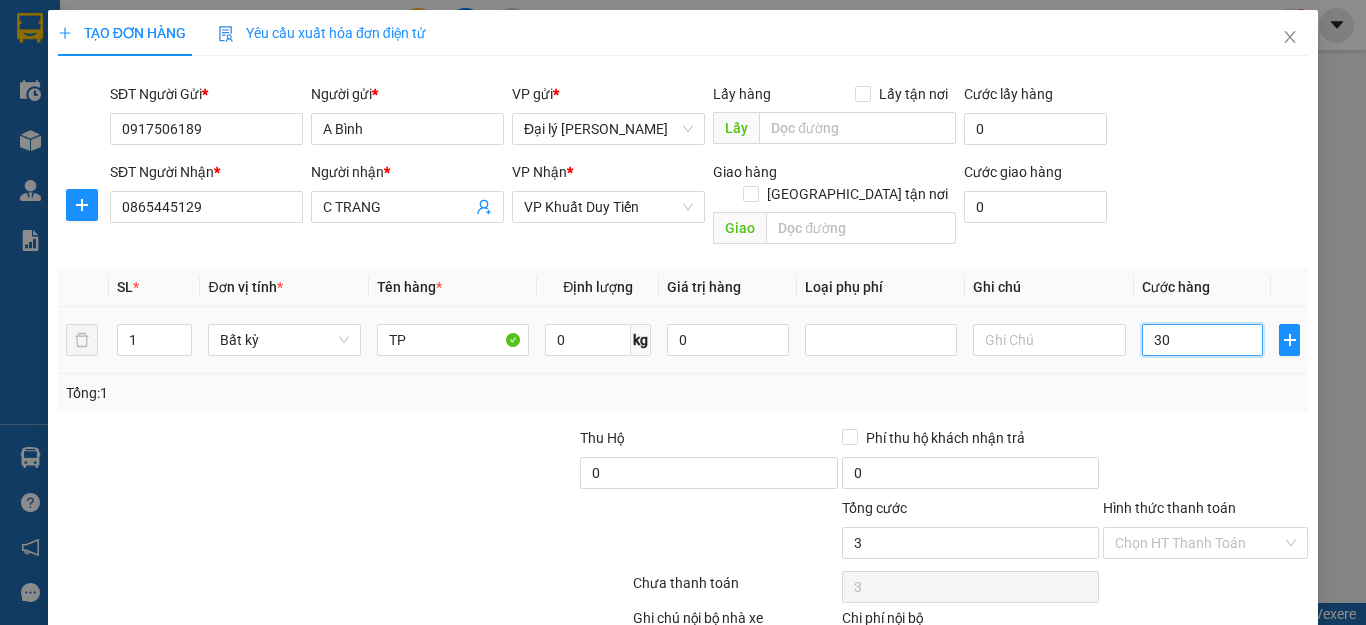 type on "30" 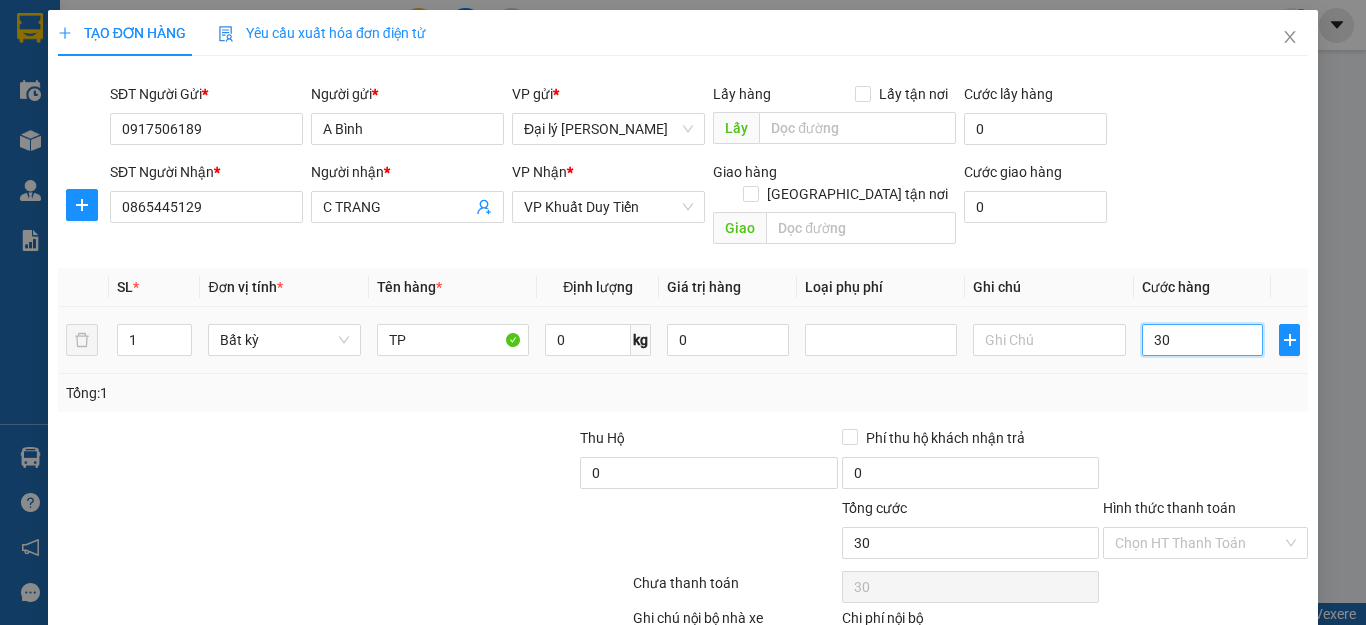 type on "300" 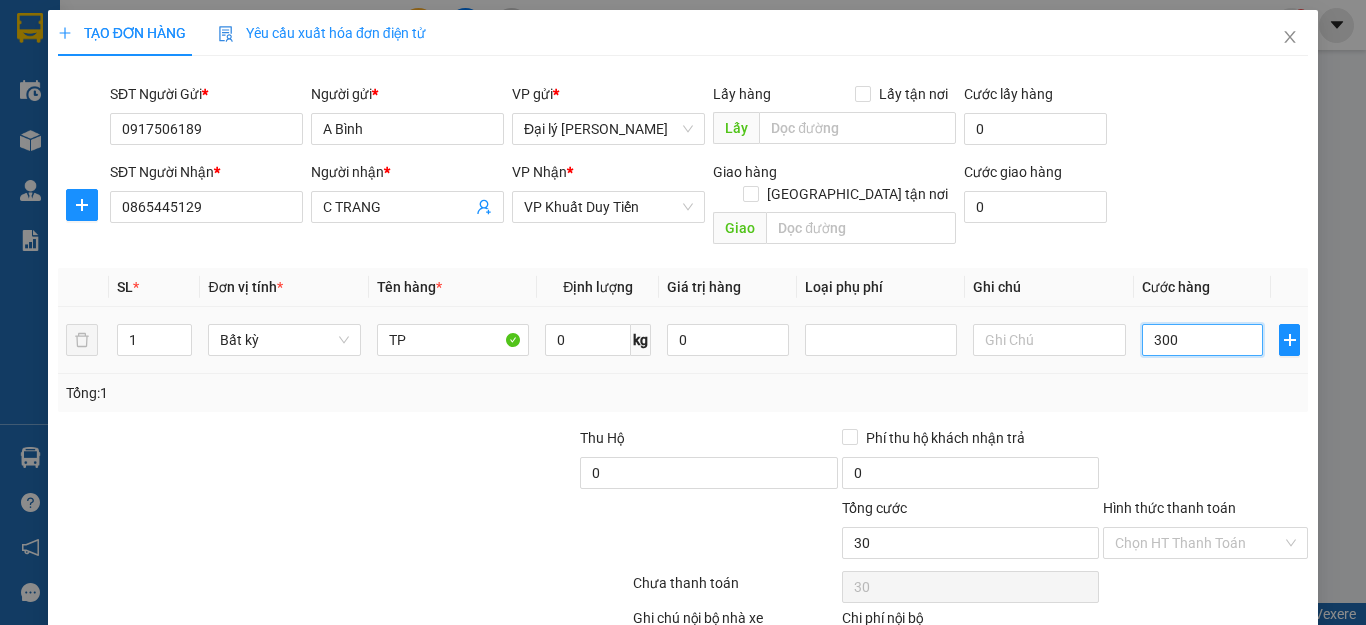 type on "300" 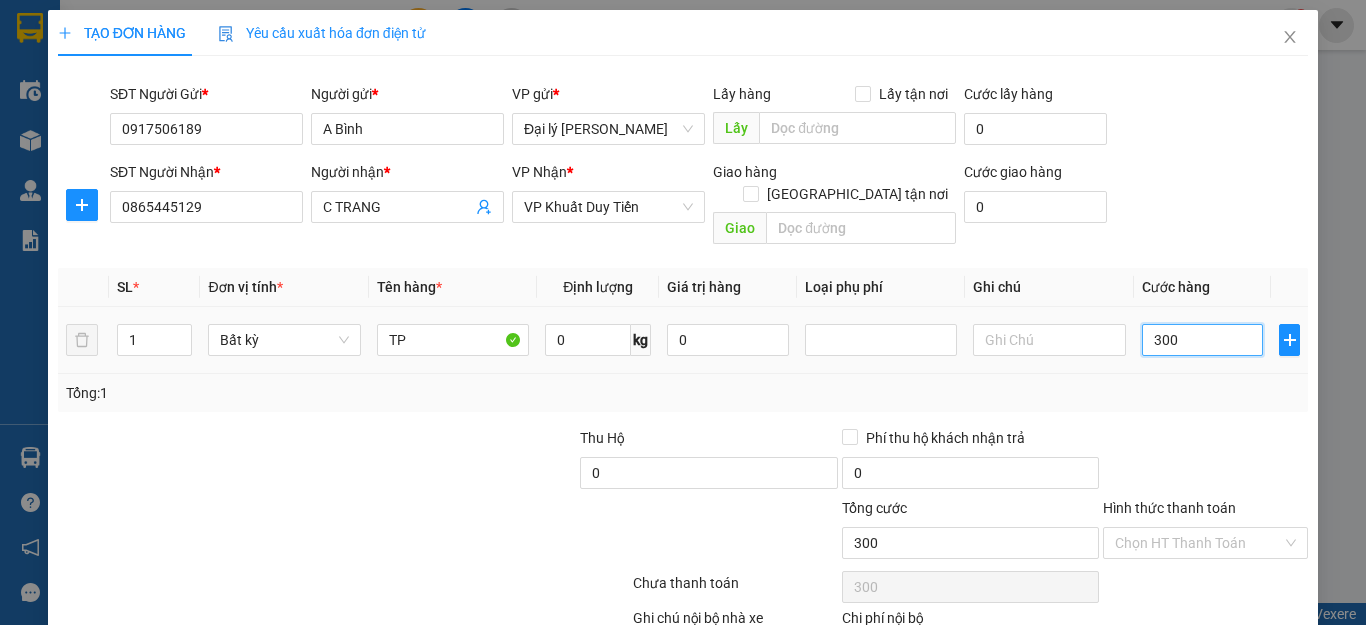 type on "3.000" 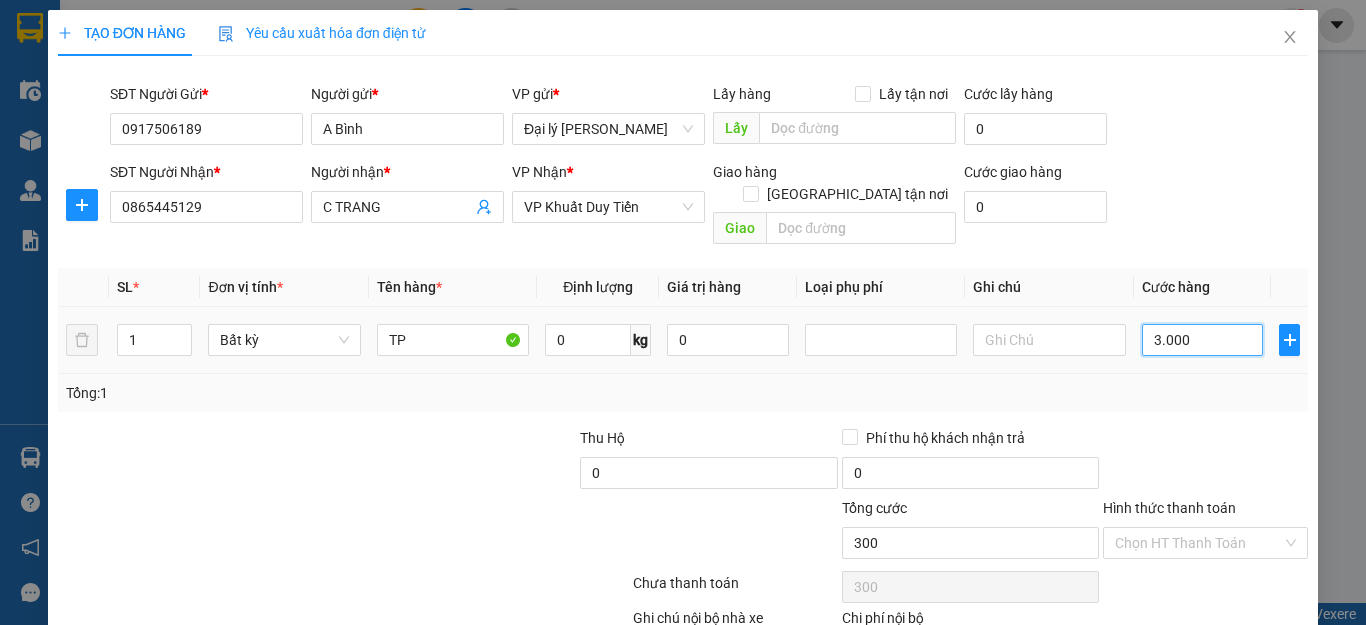 type on "3.000" 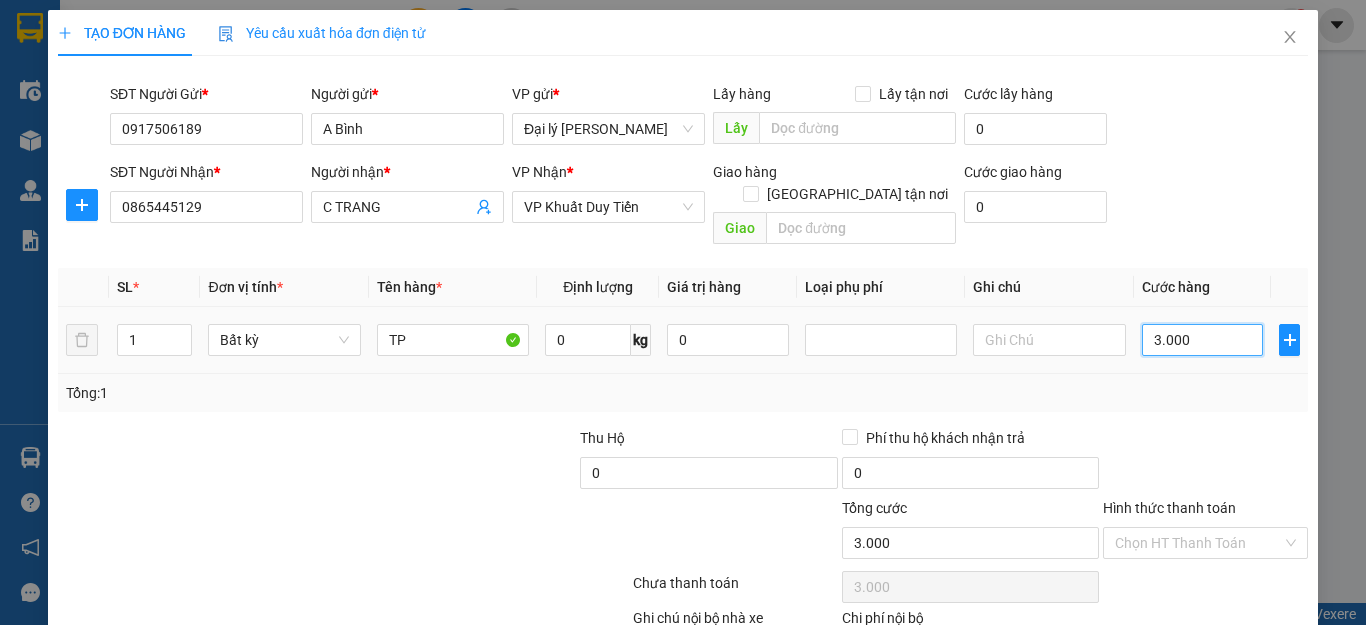type on "30.000" 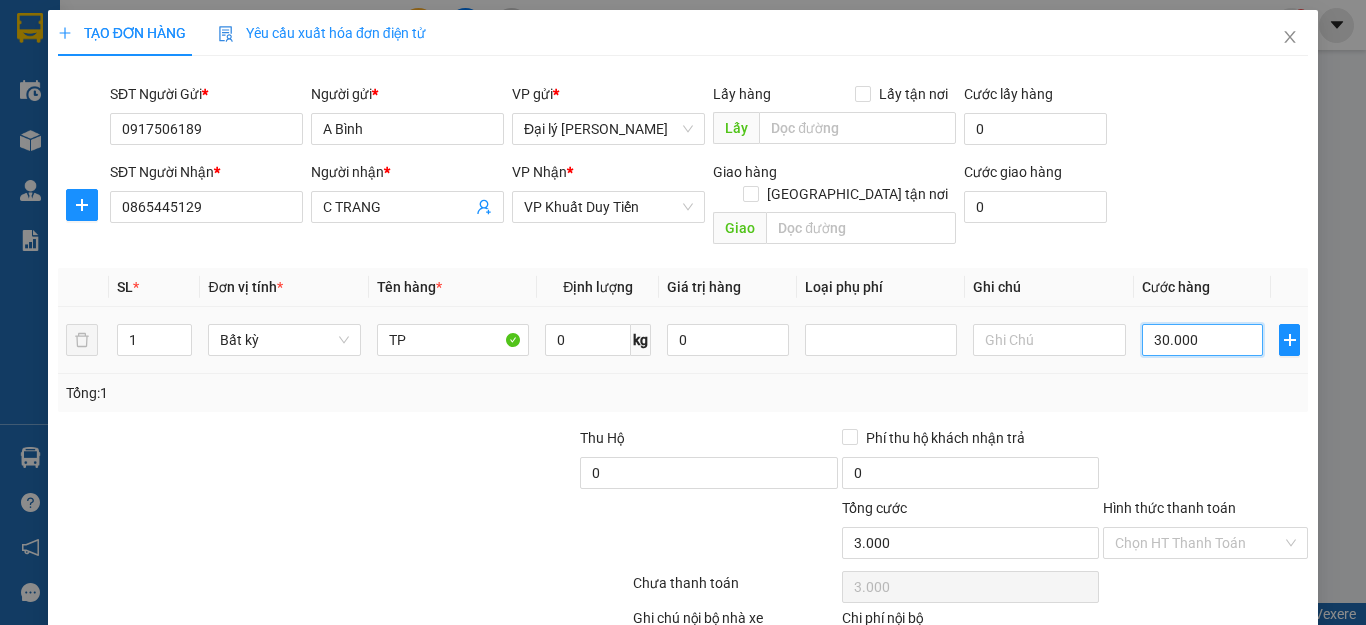 type on "30.000" 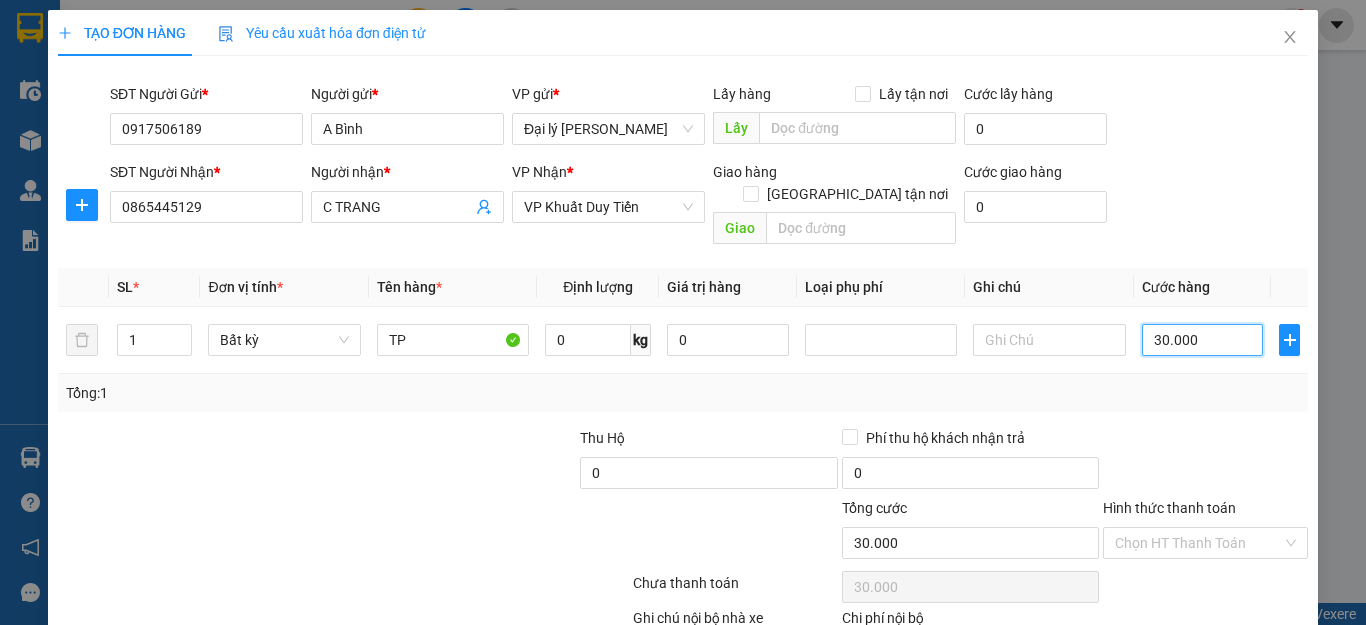 type on "30.000" 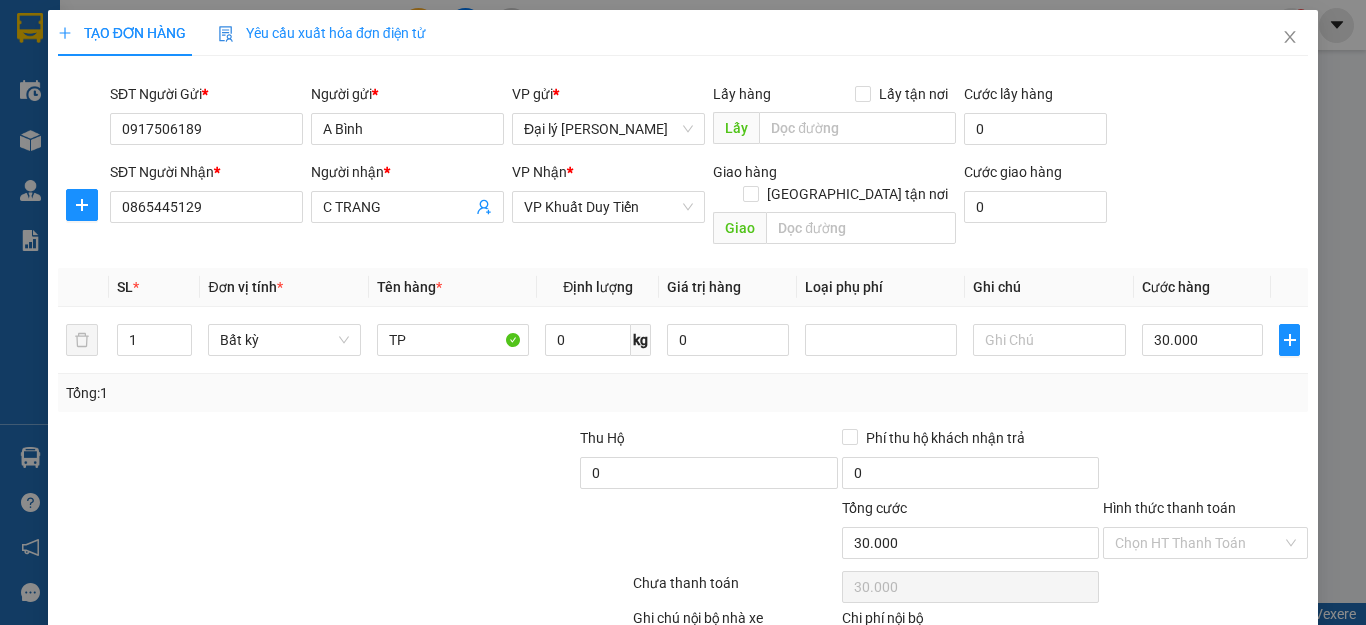 click on "Hình thức thanh toán" at bounding box center [1169, 508] 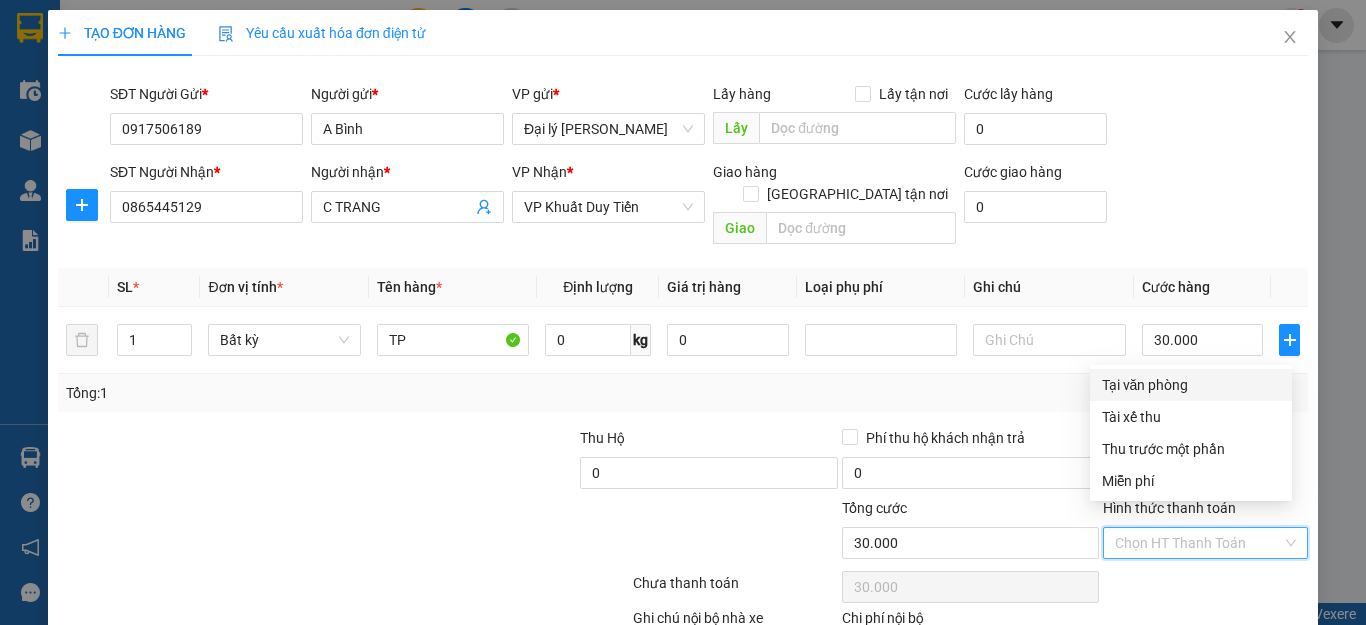 click on "Tại văn phòng" at bounding box center [1191, 385] 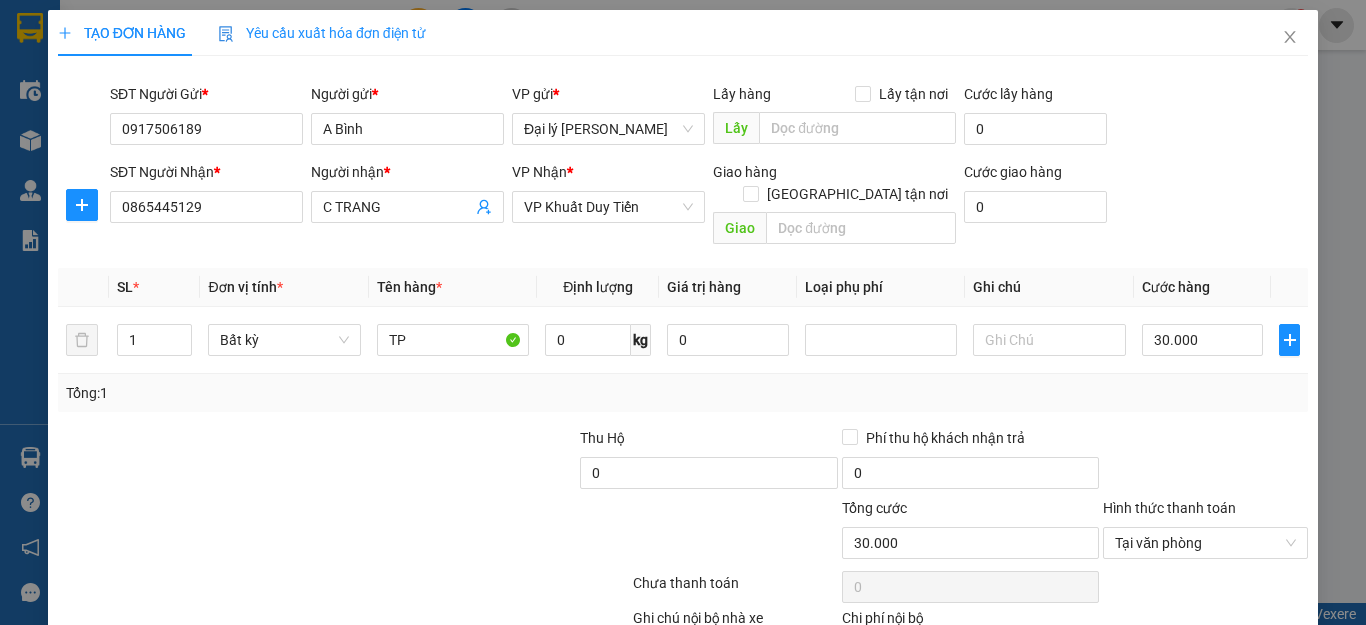 scroll, scrollTop: 108, scrollLeft: 0, axis: vertical 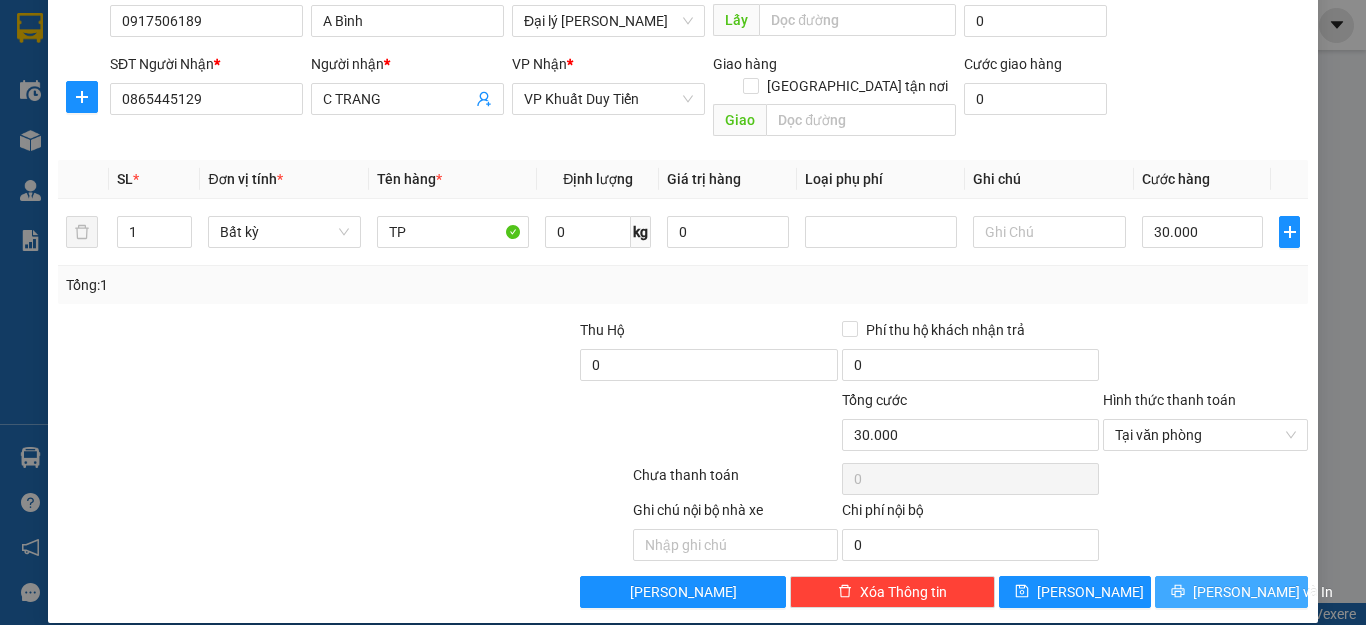 click on "[PERSON_NAME] và In" at bounding box center [1263, 592] 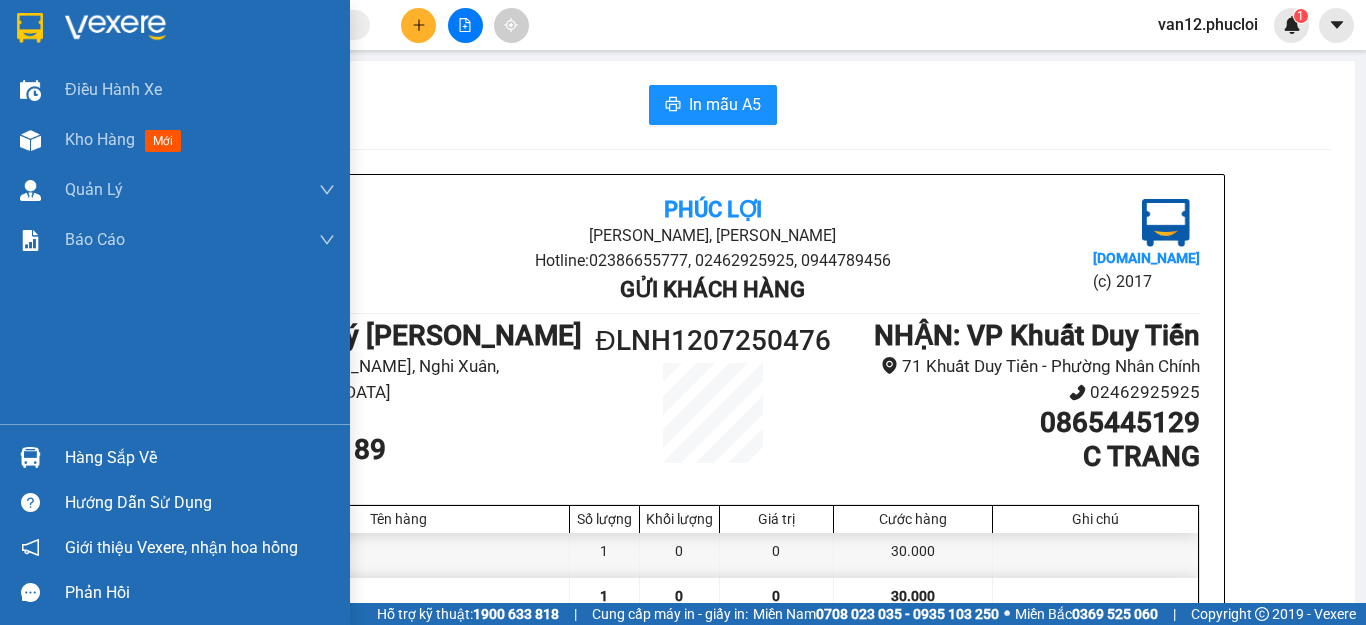 click at bounding box center (30, 28) 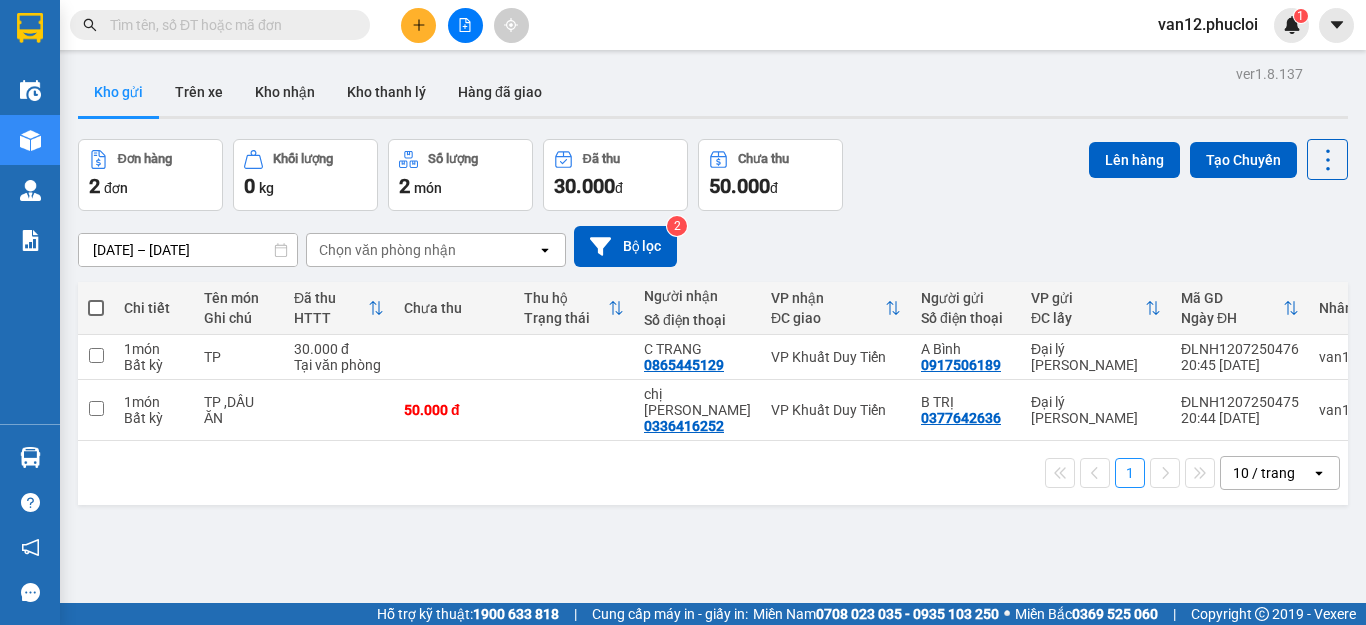 click at bounding box center (96, 308) 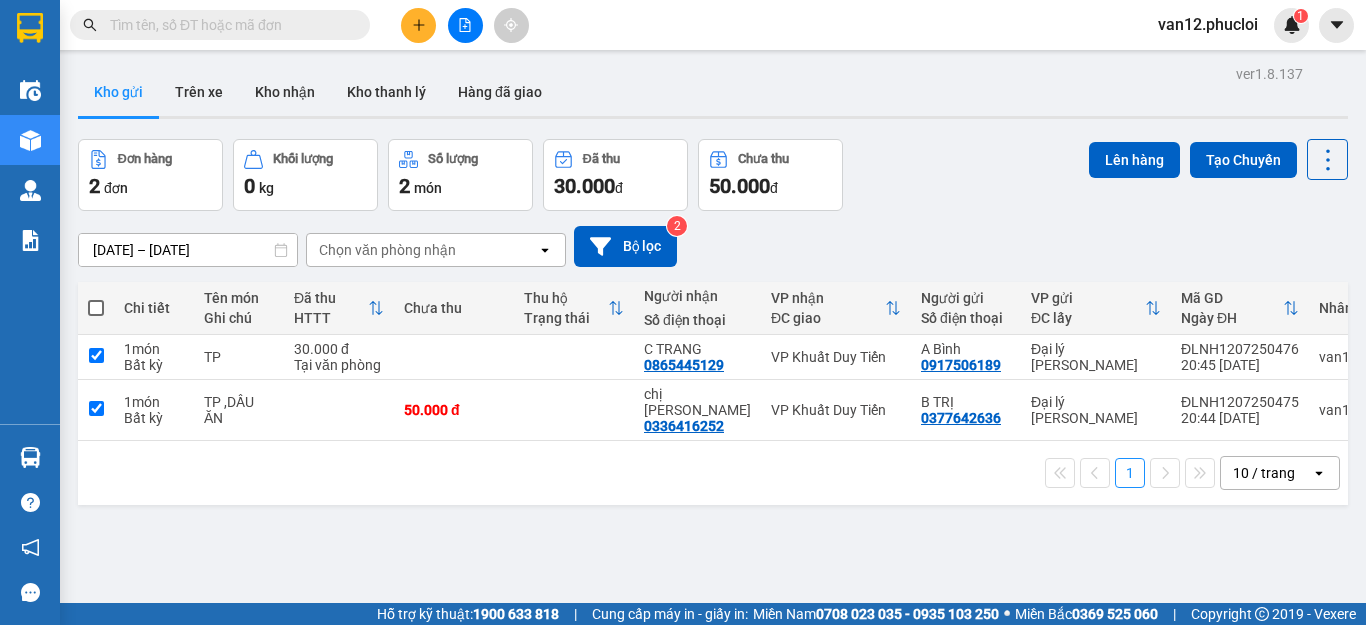 checkbox on "true" 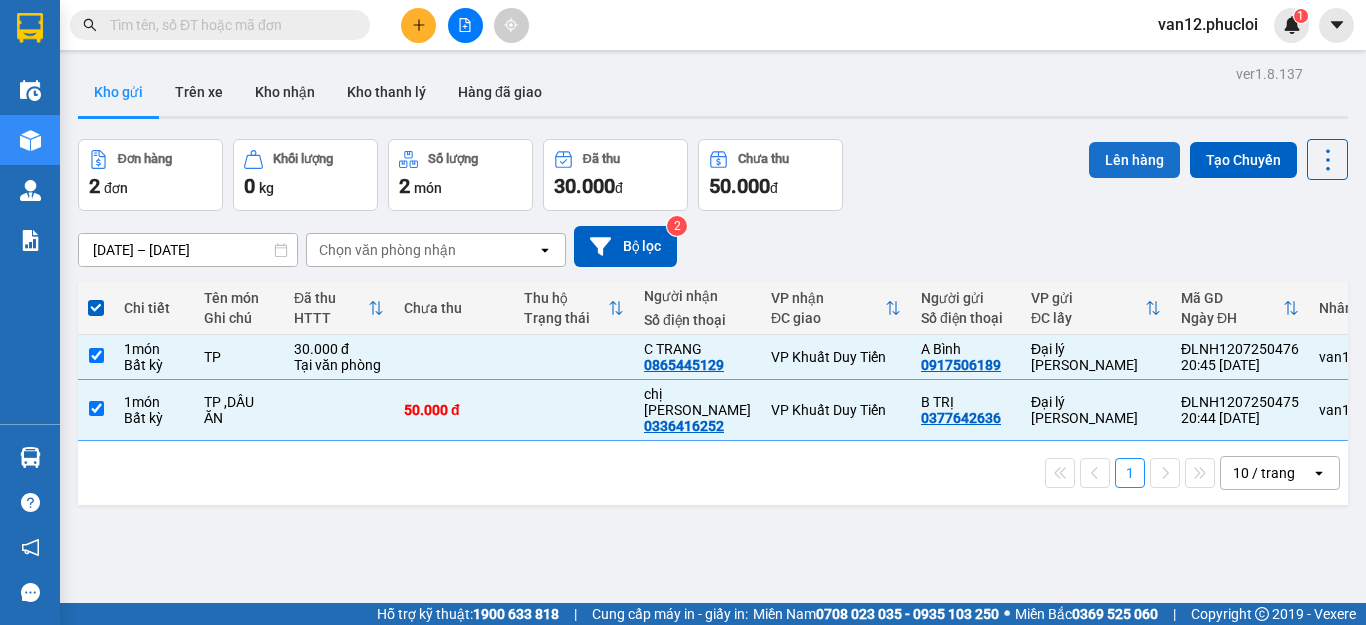 click on "Lên hàng" at bounding box center [1134, 160] 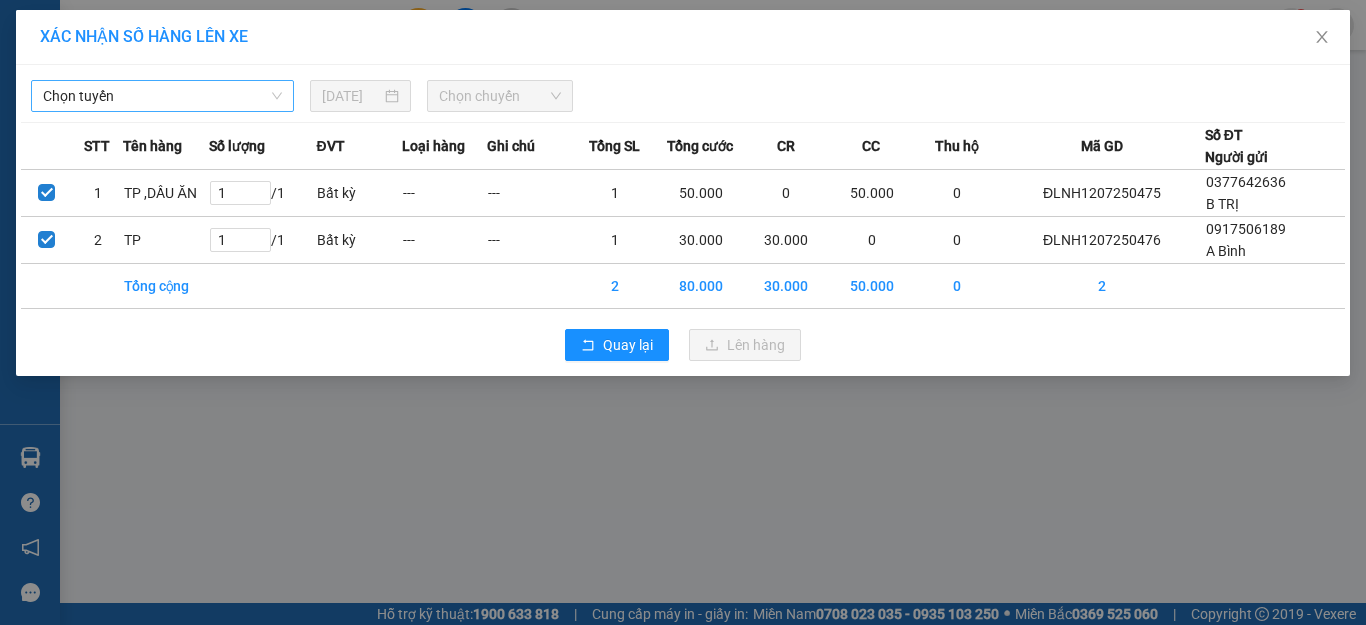 click on "Chọn tuyến" at bounding box center [162, 96] 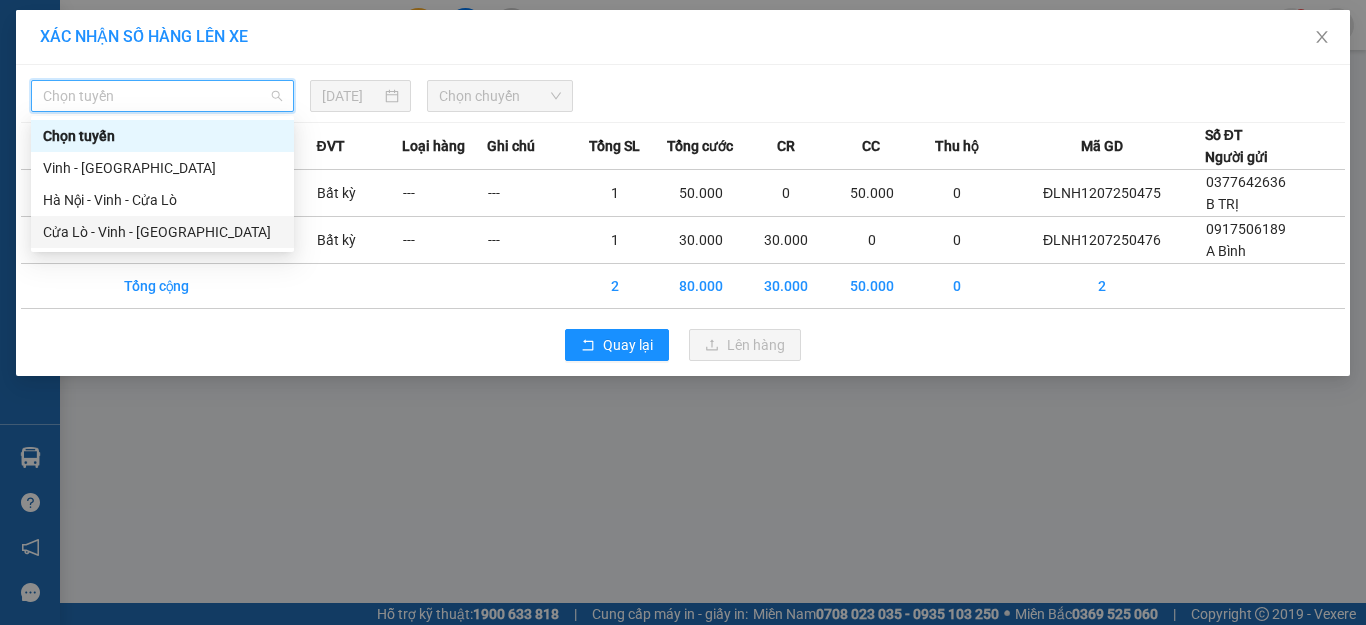 click on "Cửa Lò - Vinh - [GEOGRAPHIC_DATA]" at bounding box center (162, 232) 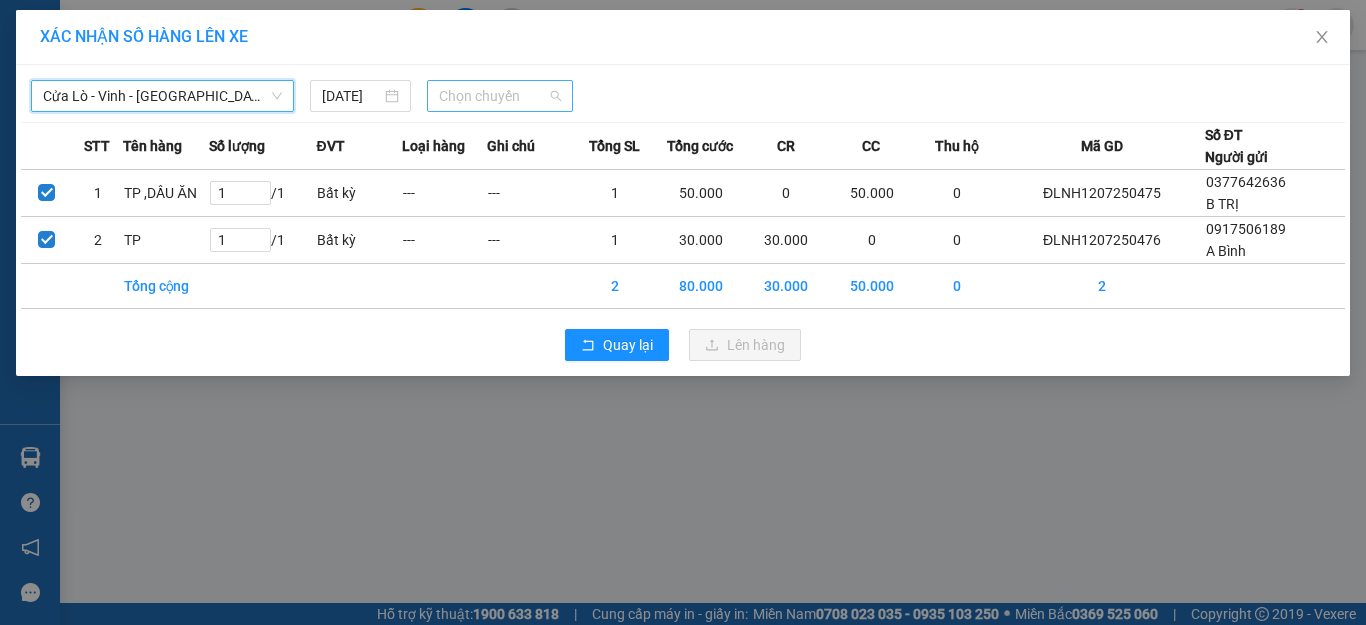 click on "Chọn chuyến" at bounding box center (500, 96) 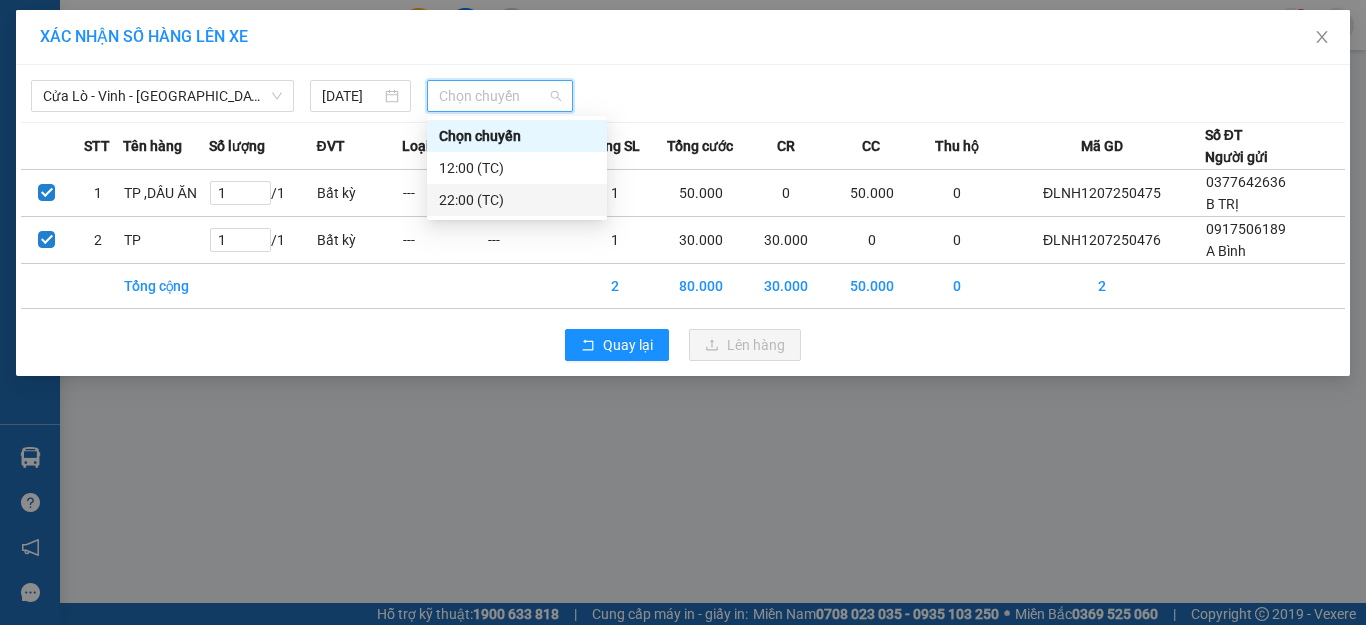 click on "22:00   (TC)" at bounding box center (517, 200) 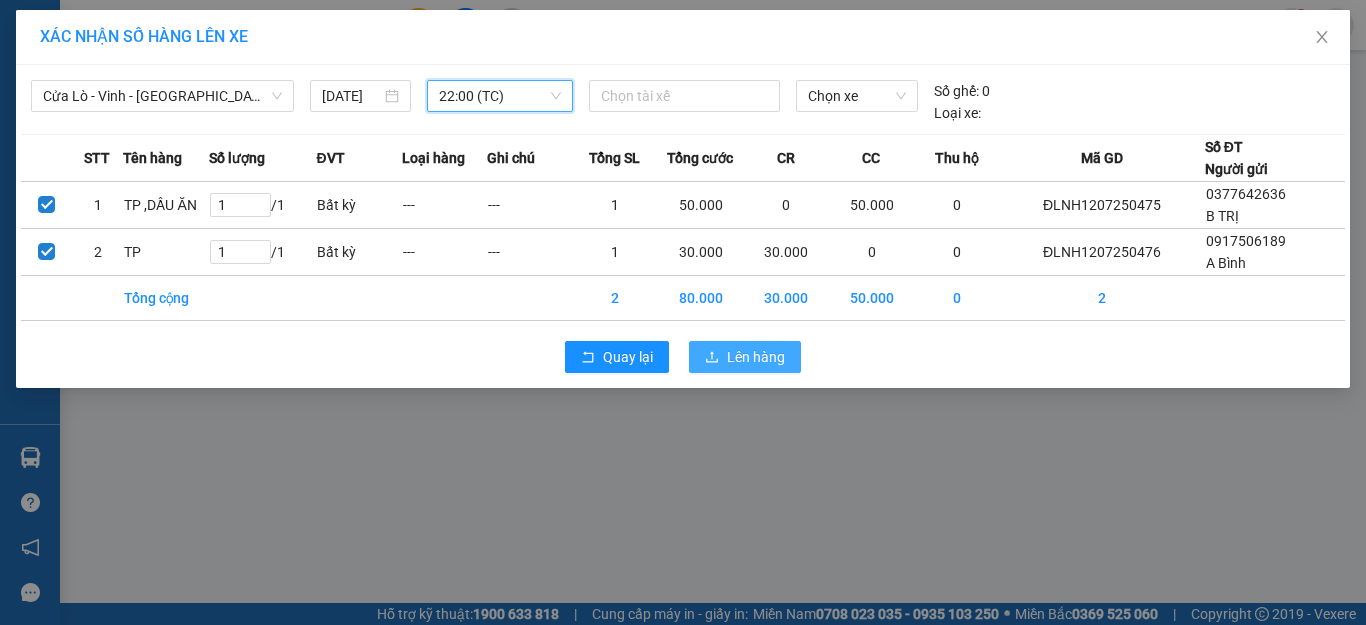 click on "Lên hàng" at bounding box center (756, 357) 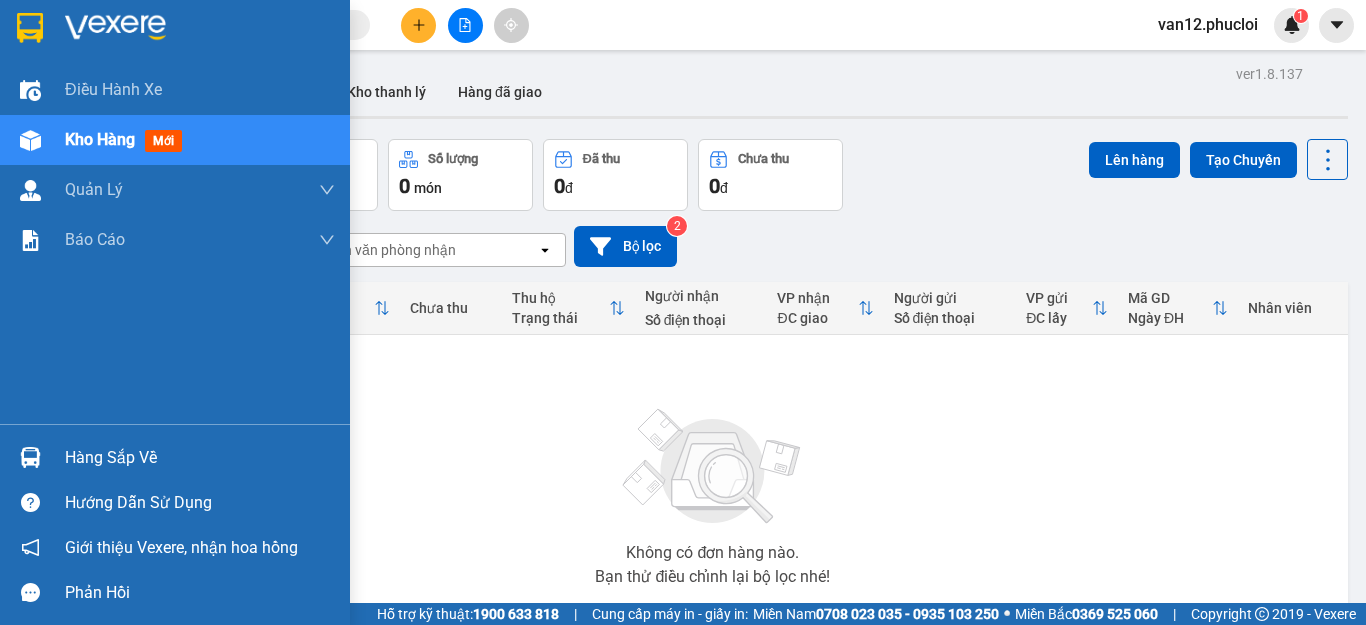 click at bounding box center (30, 457) 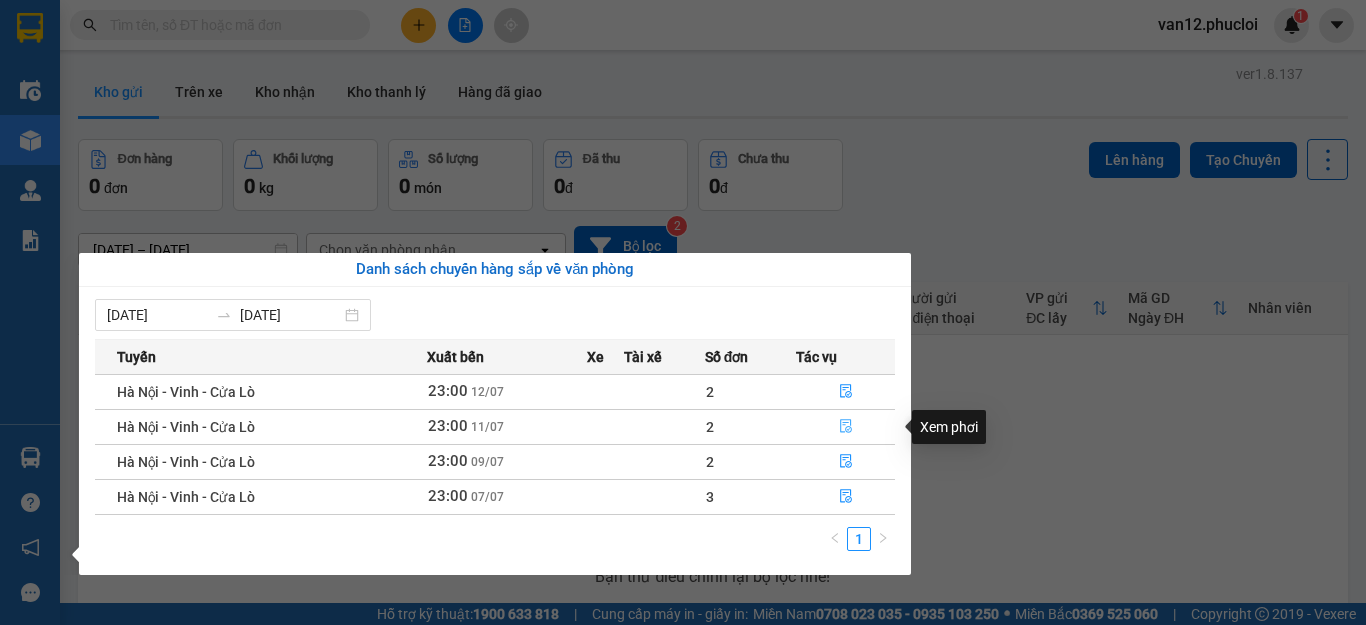 click 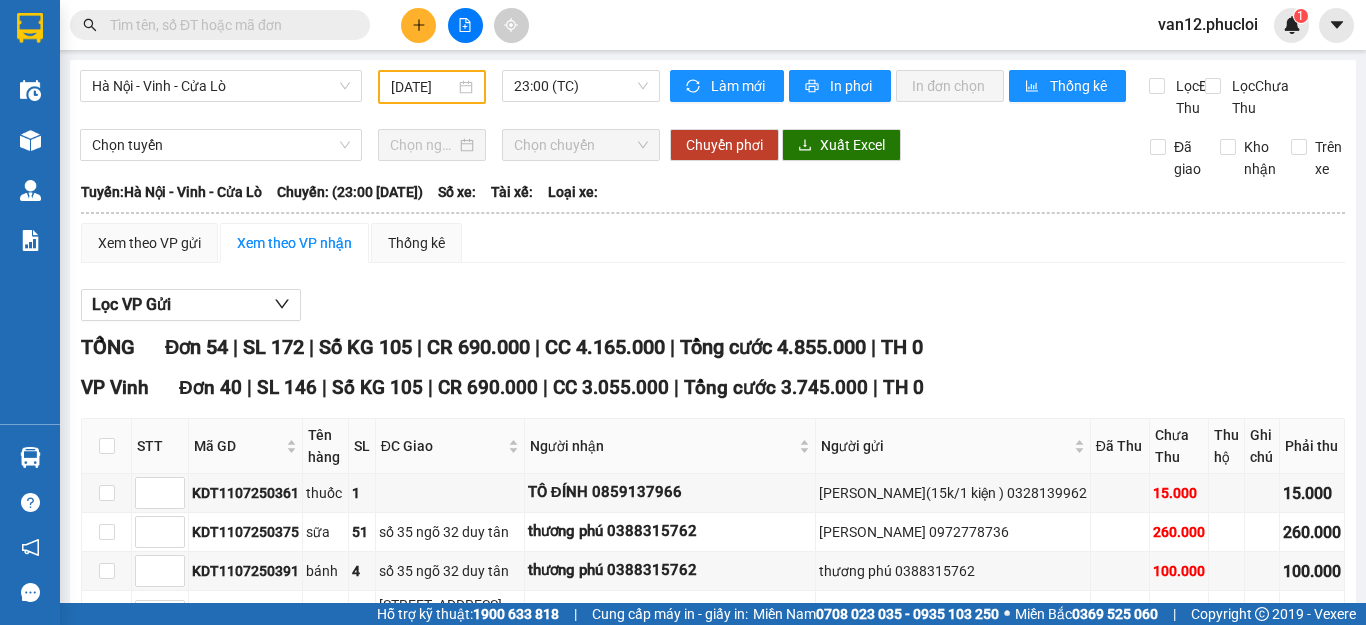 type on "[DATE]" 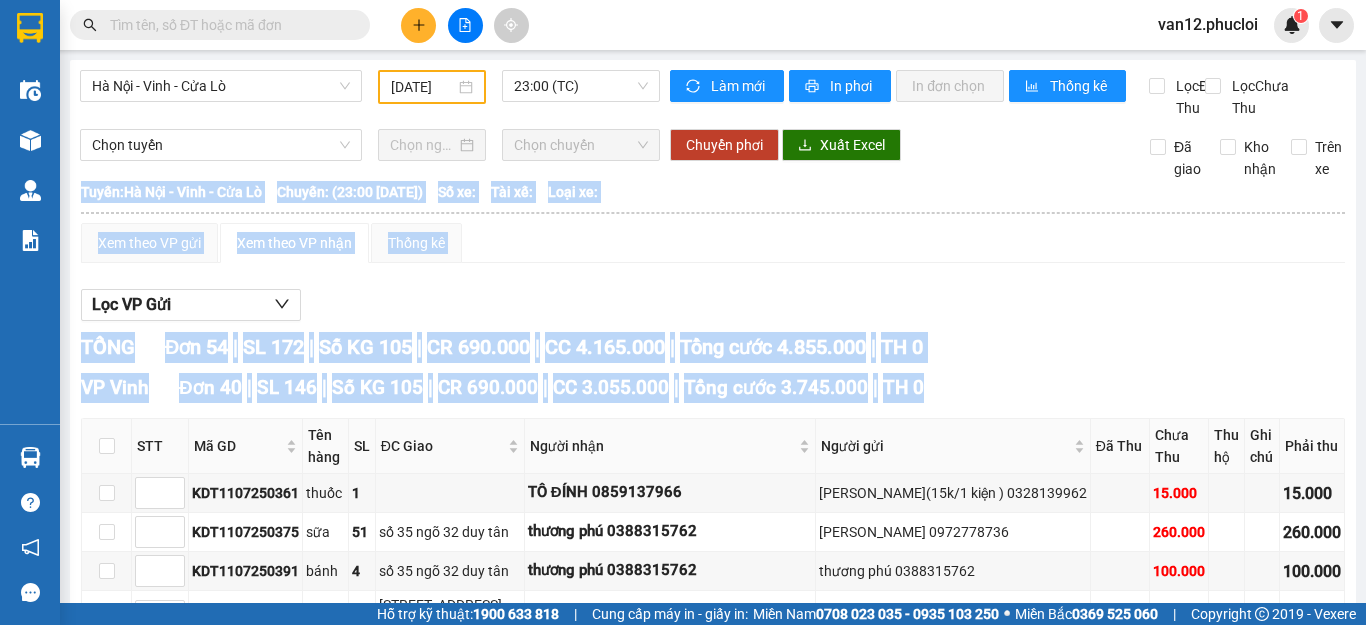 drag, startPoint x: 840, startPoint y: 429, endPoint x: 1350, endPoint y: 429, distance: 510 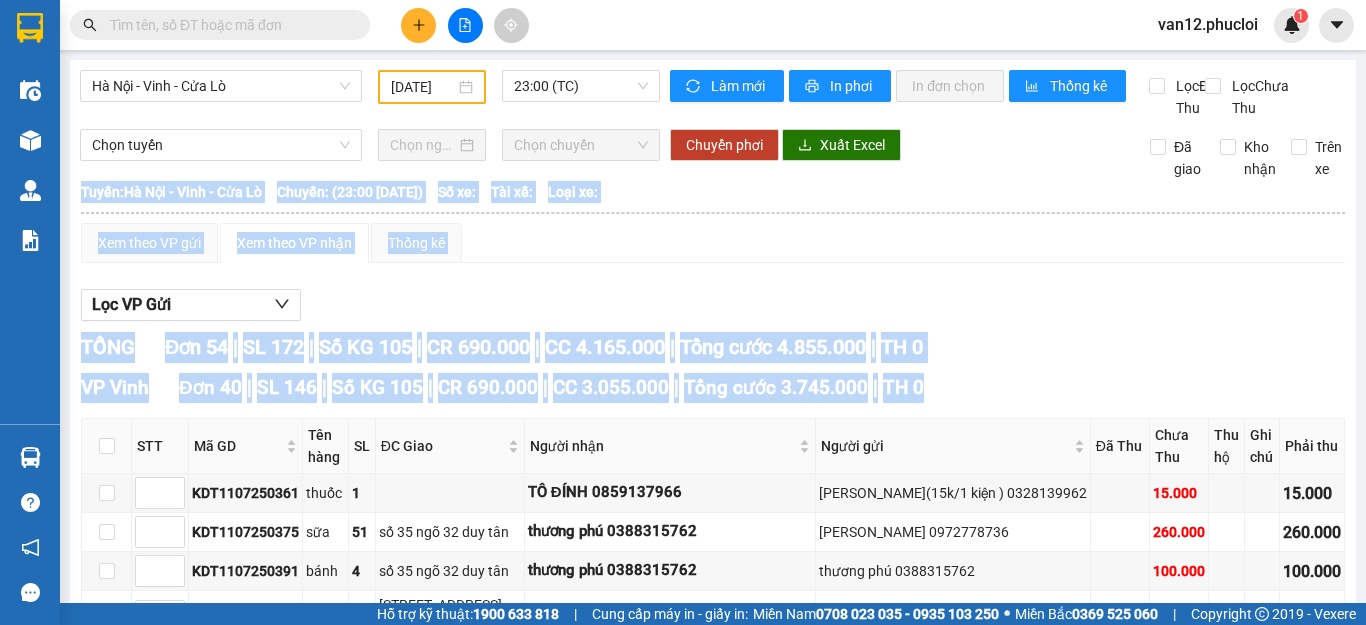 click on "[GEOGRAPHIC_DATA] - Vinh - [GEOGRAPHIC_DATA] [DATE] 23:00   (TC)   Làm mới In phơi In đơn chọn Thống kê Lọc  Đã Thu Lọc  Chưa Thu Chọn tuyến Chọn chuyến Chuyển phơi Xuất Excel Đã giao Kho nhận Trên xe [GEOGRAPHIC_DATA]   0981311450   [GEOGRAPHIC_DATA][PERSON_NAME], [GEOGRAPHIC_DATA] PHƠI HÀNG 21:00 [DATE] [GEOGRAPHIC_DATA]:  [GEOGRAPHIC_DATA] - [GEOGRAPHIC_DATA] - [GEOGRAPHIC_DATA]:   (23:00 [DATE]) [GEOGRAPHIC_DATA]:  [GEOGRAPHIC_DATA] - [GEOGRAPHIC_DATA] - [GEOGRAPHIC_DATA]:   (23:00 [DATE]) Số xe:  Tài xế:  Loại xe:  Xem theo VP gửi Xem theo VP nhận Thống kê Lọc VP Gửi TỔNG Đơn   54 | SL   172 | Số KG   105 | CR   690.000 | CC   4.165.000 | Tổng cước   4.855.000 | TH   0 VP Vinh Đơn   40 | SL   146 | Số KG   105 | CR   690.000 | CC   3.055.000 | Tổng cước   3.745.000 | TH   0 STT Mã GD Tên hàng SL ĐC Giao Người nhận Người gửi Đã Thu Chưa Thu Thu hộ Ghi chú Phải thu Ký nhận                             KDT1107250361 thuốc 1 TÔ ĐÍNH 0859137966 15.000" at bounding box center (683, 301) 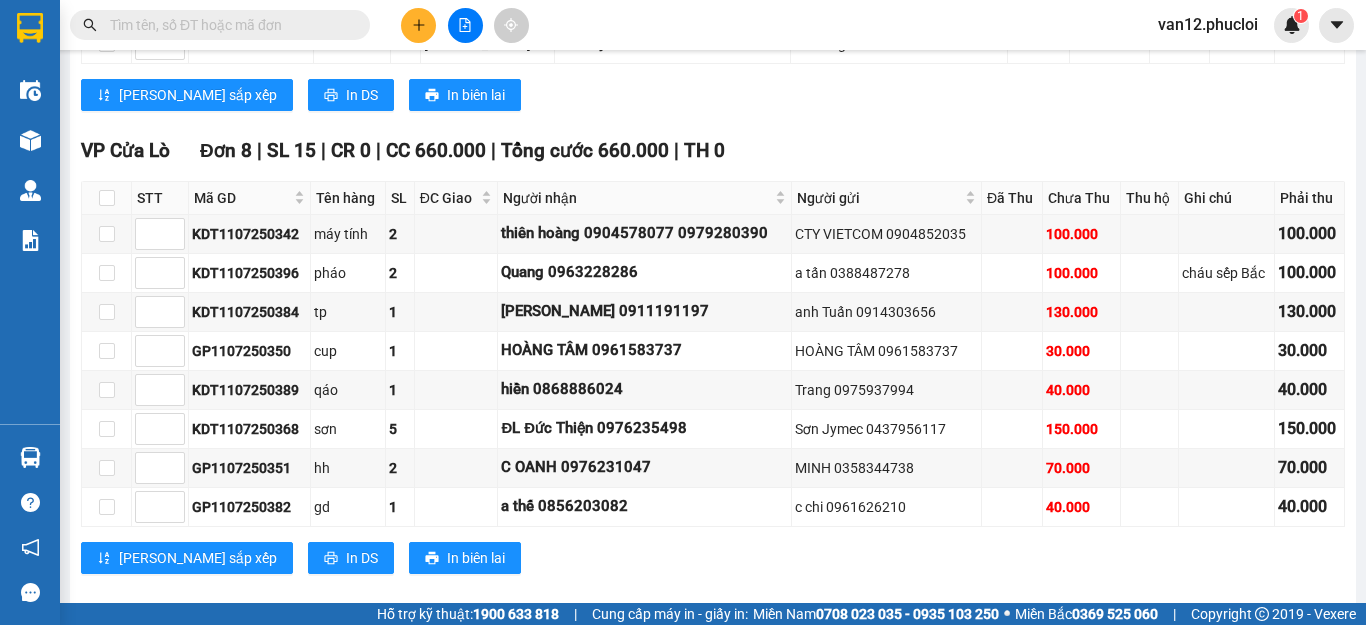 scroll, scrollTop: 3223, scrollLeft: 0, axis: vertical 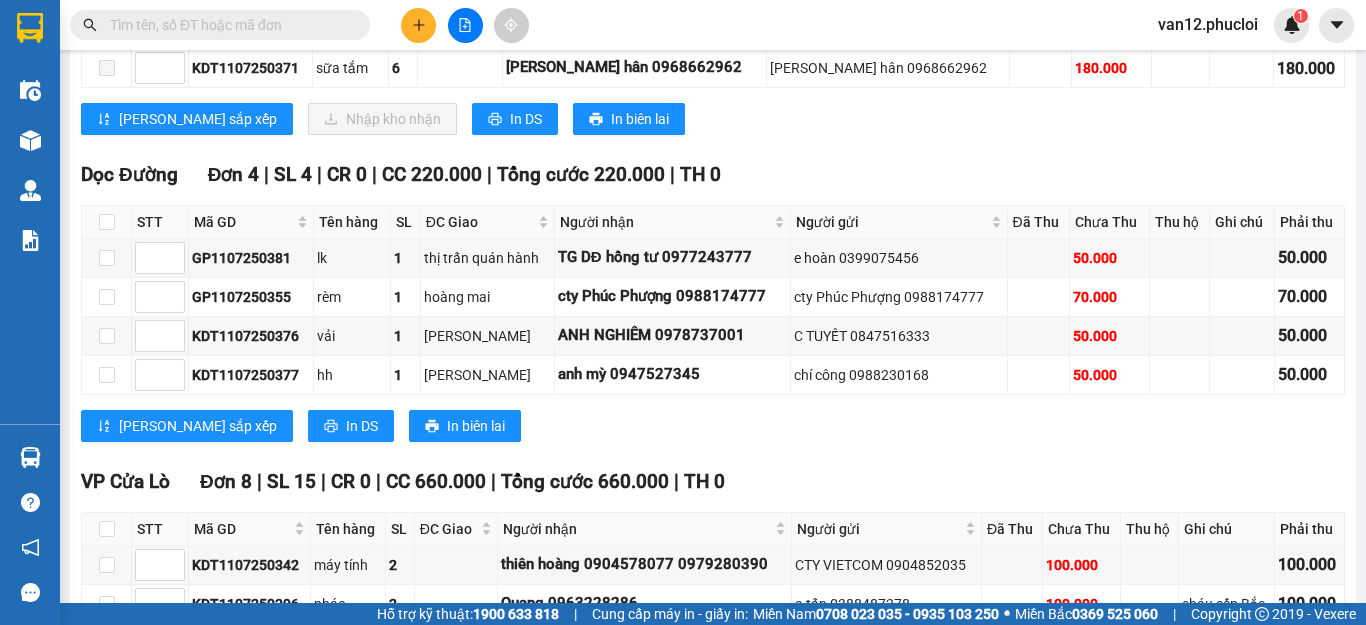click on "Dọc Đường Đơn   4 | SL   4 | CR   0 | CC   220.000 | Tổng cước   220.000 | TH   0" at bounding box center (713, 175) 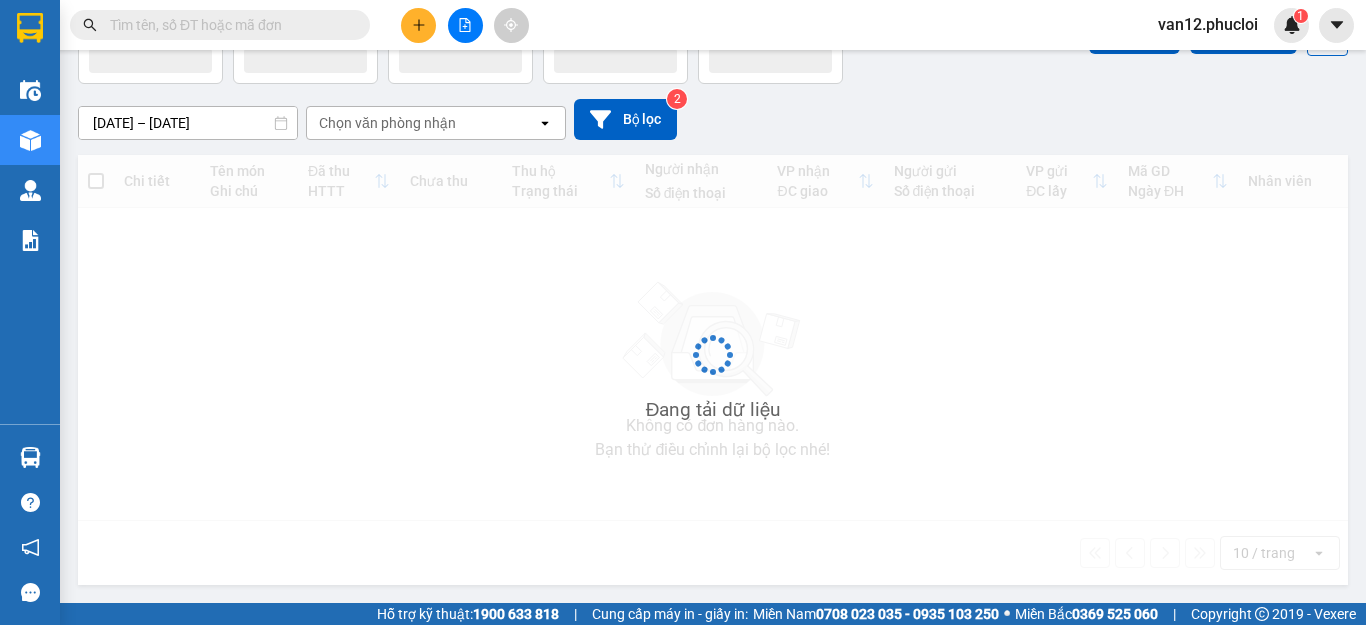scroll, scrollTop: 127, scrollLeft: 0, axis: vertical 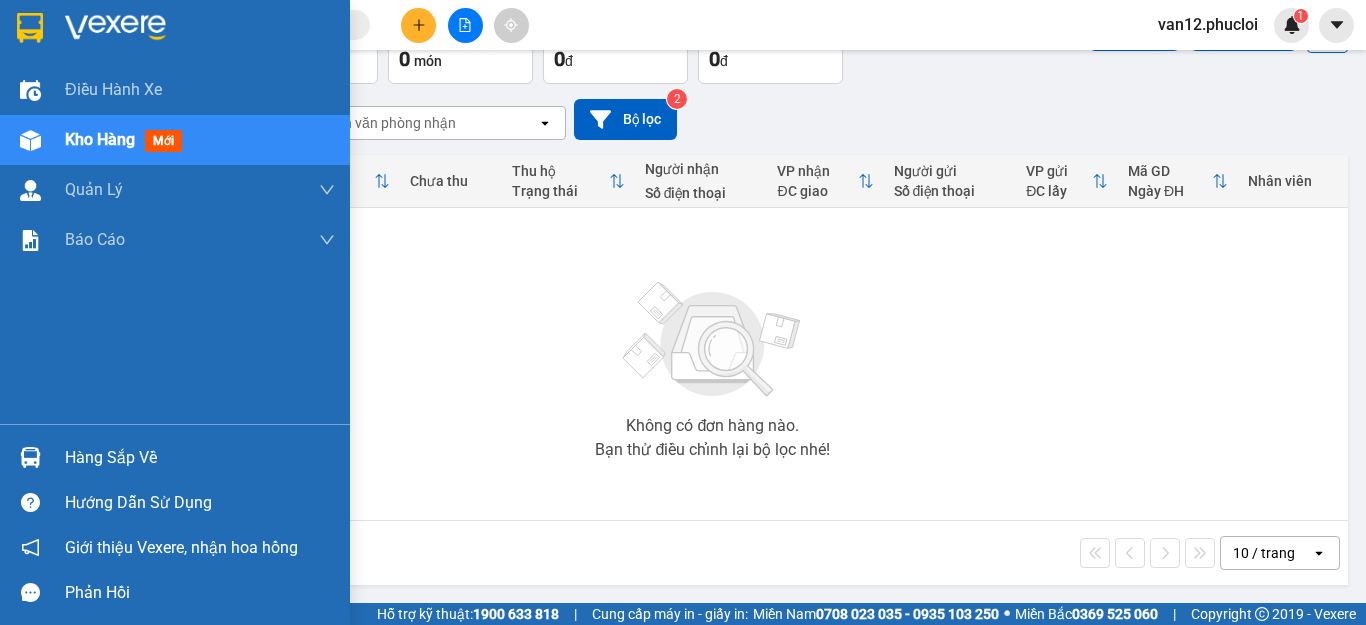 click at bounding box center [30, 457] 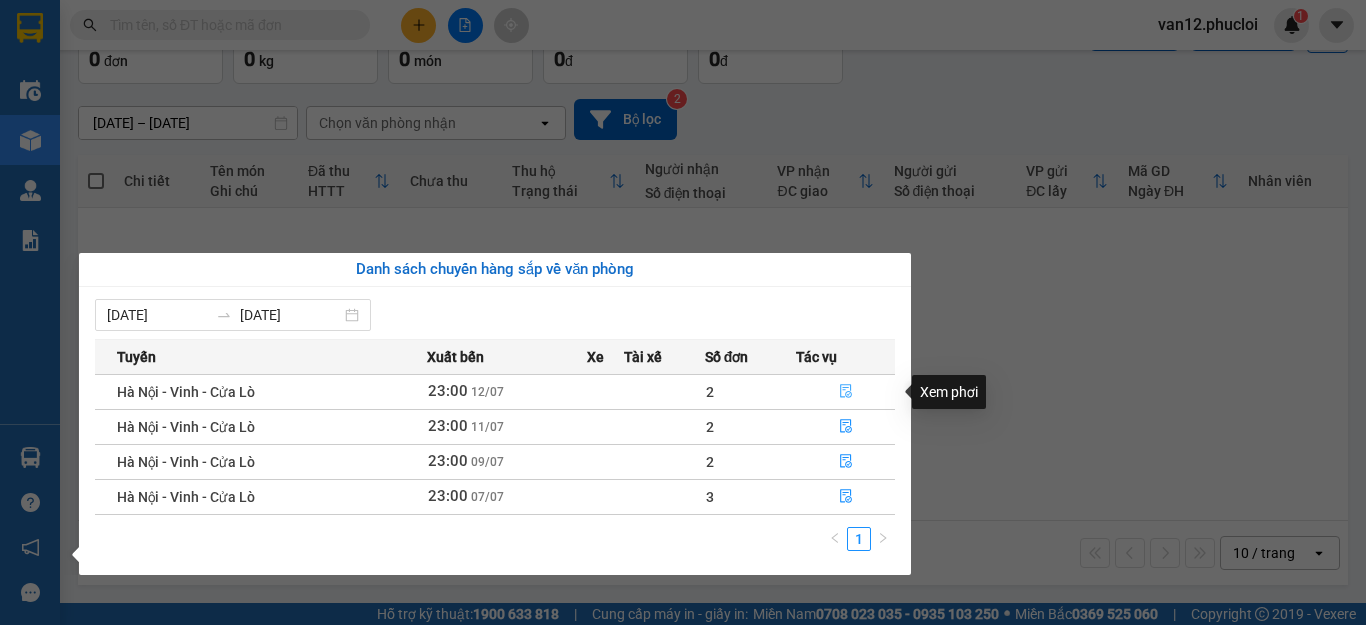 click 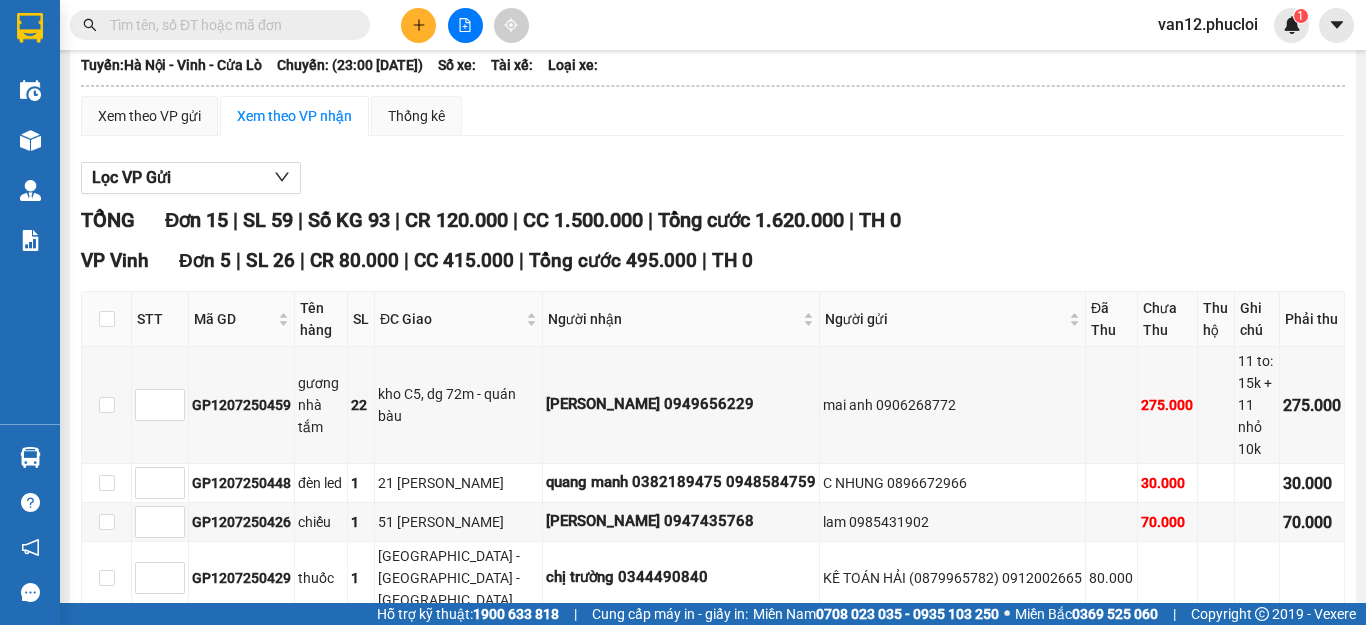 scroll, scrollTop: 0, scrollLeft: 0, axis: both 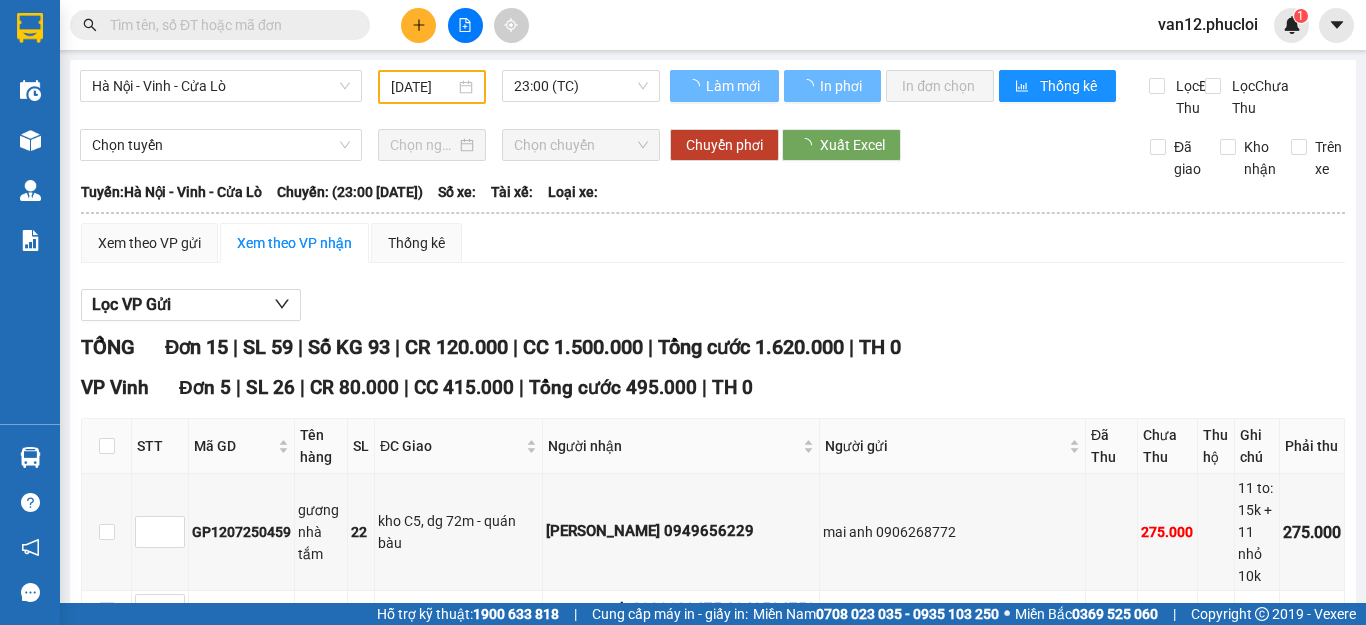 type on "[DATE]" 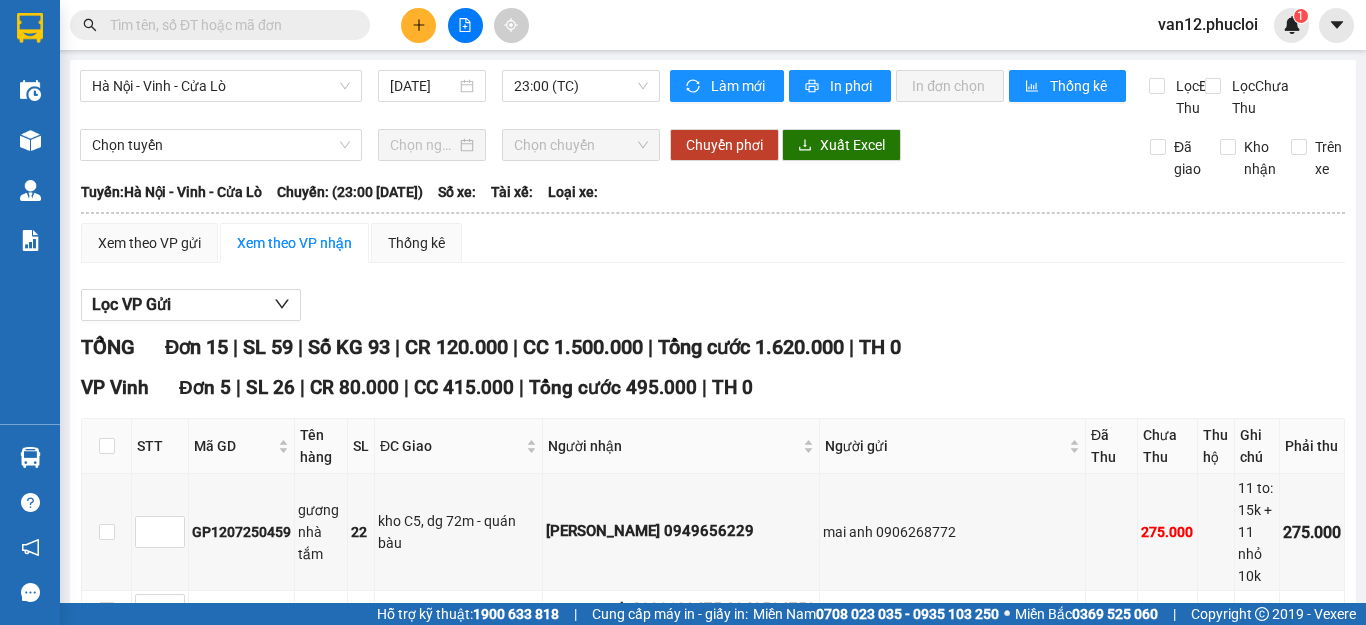 click on "[GEOGRAPHIC_DATA] - Vinh - [GEOGRAPHIC_DATA] [DATE] 23:00   (TC)   Làm mới In phơi In đơn chọn Thống kê Lọc  Đã Thu Lọc  Chưa Thu Chọn tuyến Chọn chuyến Chuyển phơi Xuất Excel Đã giao Kho nhận Trên xe [GEOGRAPHIC_DATA]   0981311450   [GEOGRAPHIC_DATA][PERSON_NAME], [GEOGRAPHIC_DATA] PHƠI HÀNG 21:02 [DATE] [GEOGRAPHIC_DATA]:  [GEOGRAPHIC_DATA] - [GEOGRAPHIC_DATA] - [GEOGRAPHIC_DATA]:   (23:00 [DATE]) [GEOGRAPHIC_DATA]:  [GEOGRAPHIC_DATA] - [GEOGRAPHIC_DATA] - [GEOGRAPHIC_DATA]:   (23:00 [DATE]) Số xe:  Tài xế:  Loại xe:  Xem theo VP gửi Xem theo VP nhận Thống kê Lọc VP Gửi TỔNG Đơn   15 | SL   59 | Số KG   93 | CR   120.000 | CC   1.500.000 | Tổng cước   1.620.000 | TH   0 VP Vinh Đơn   5 | SL   26 | CR   80.000 | CC   415.000 | Tổng cước   495.000 | TH   0 STT Mã GD Tên hàng SL ĐC Giao Người nhận Người gửi Đã Thu Chưa Thu Thu hộ Ghi chú Phải thu Ký nhận                             GP1207250459 gương nhà tắm 22 kho C5, dg 72m - quán bàu  275.000 1 1 1" at bounding box center (713, 905) 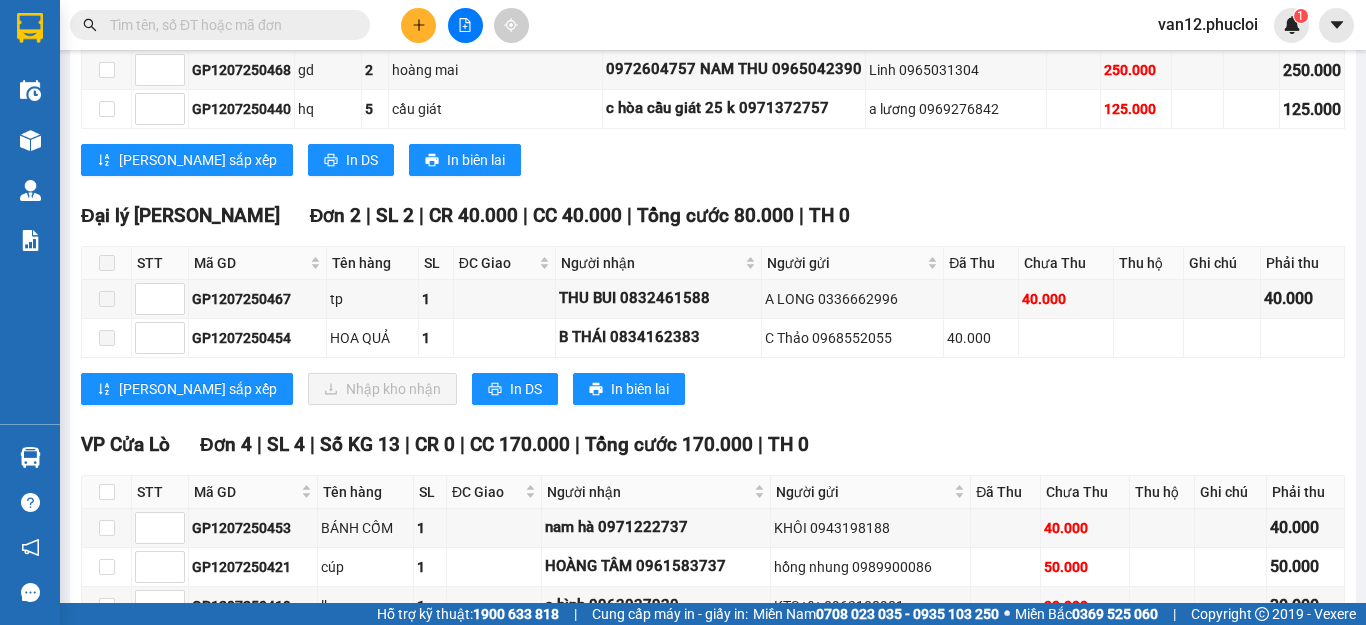 scroll, scrollTop: 960, scrollLeft: 0, axis: vertical 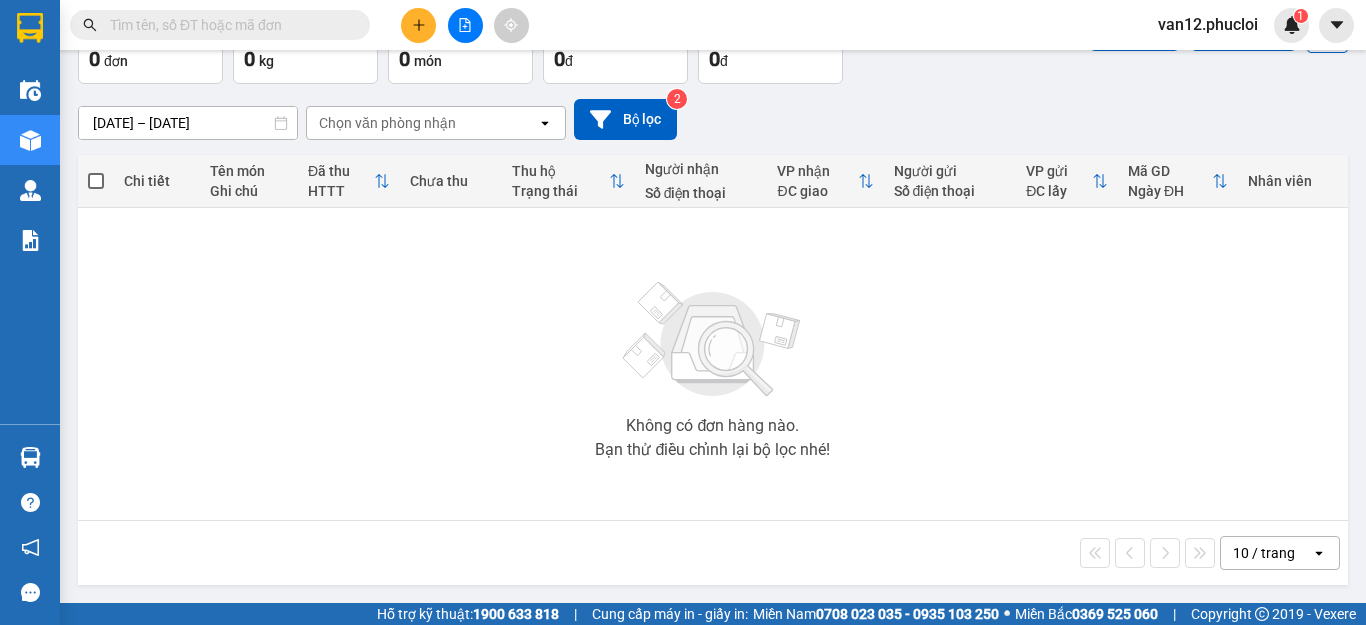 click on "Tên món Ghi chú" at bounding box center [249, 181] 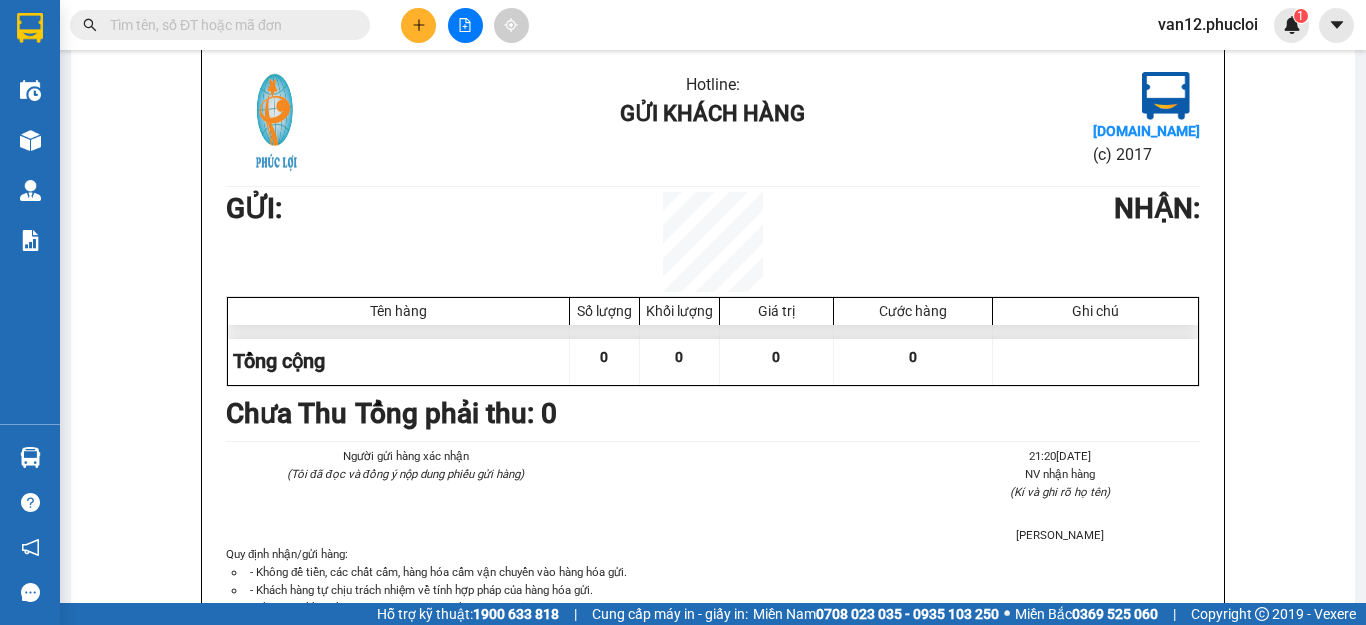 scroll, scrollTop: 0, scrollLeft: 0, axis: both 